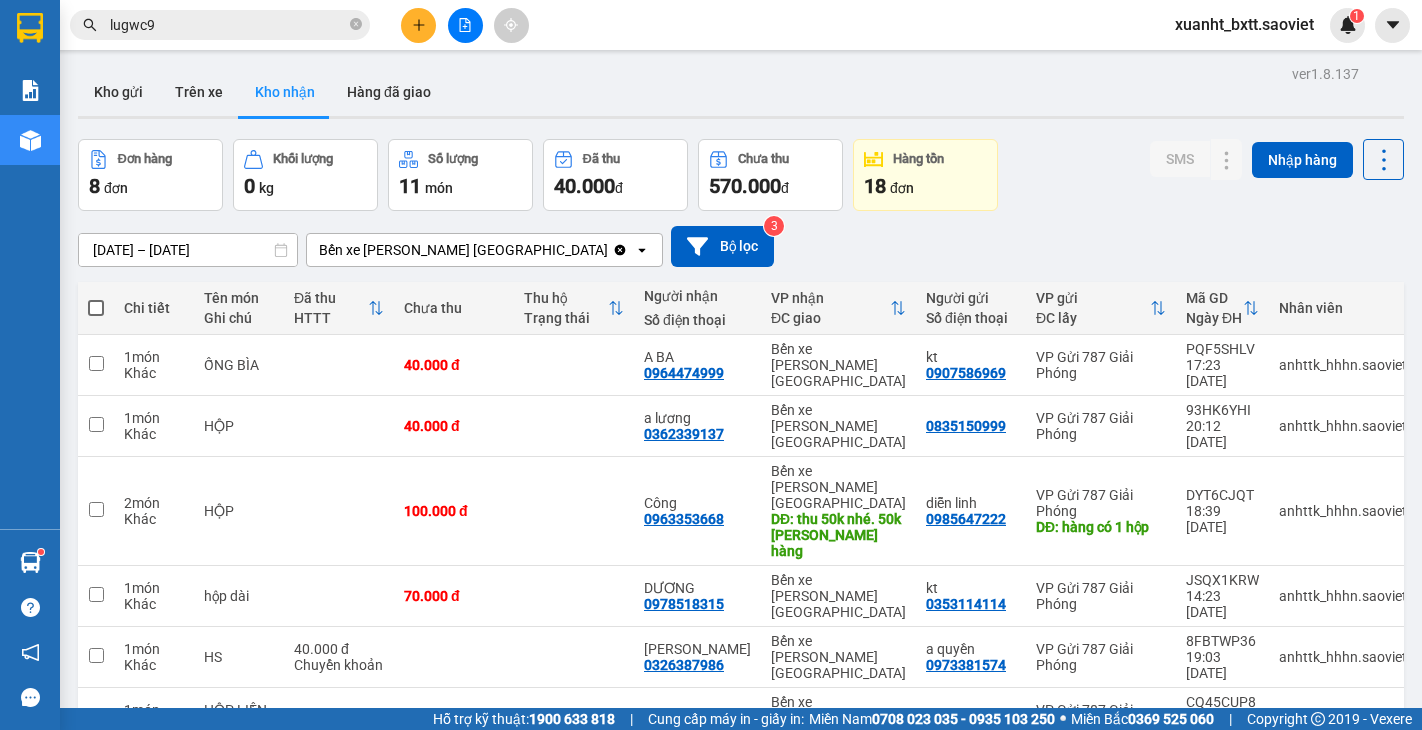 scroll, scrollTop: 0, scrollLeft: 0, axis: both 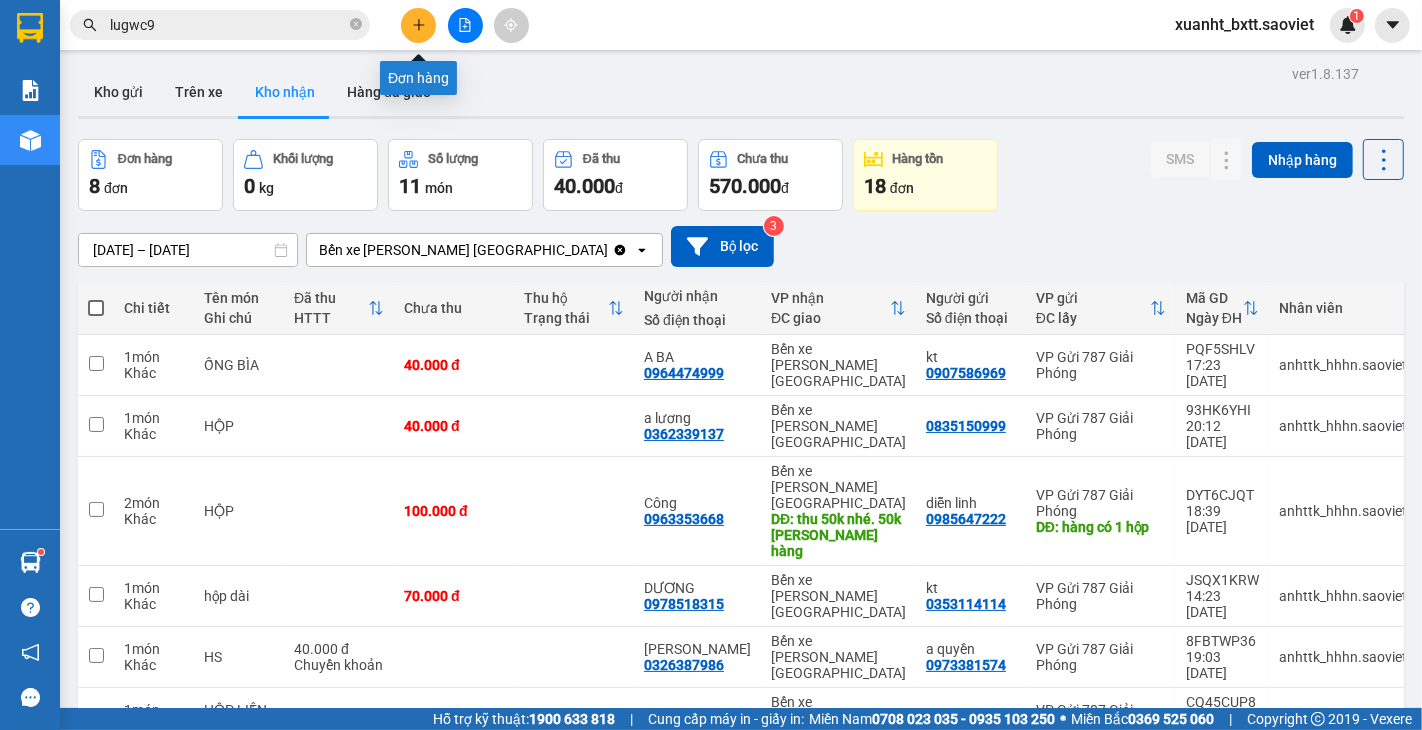 click 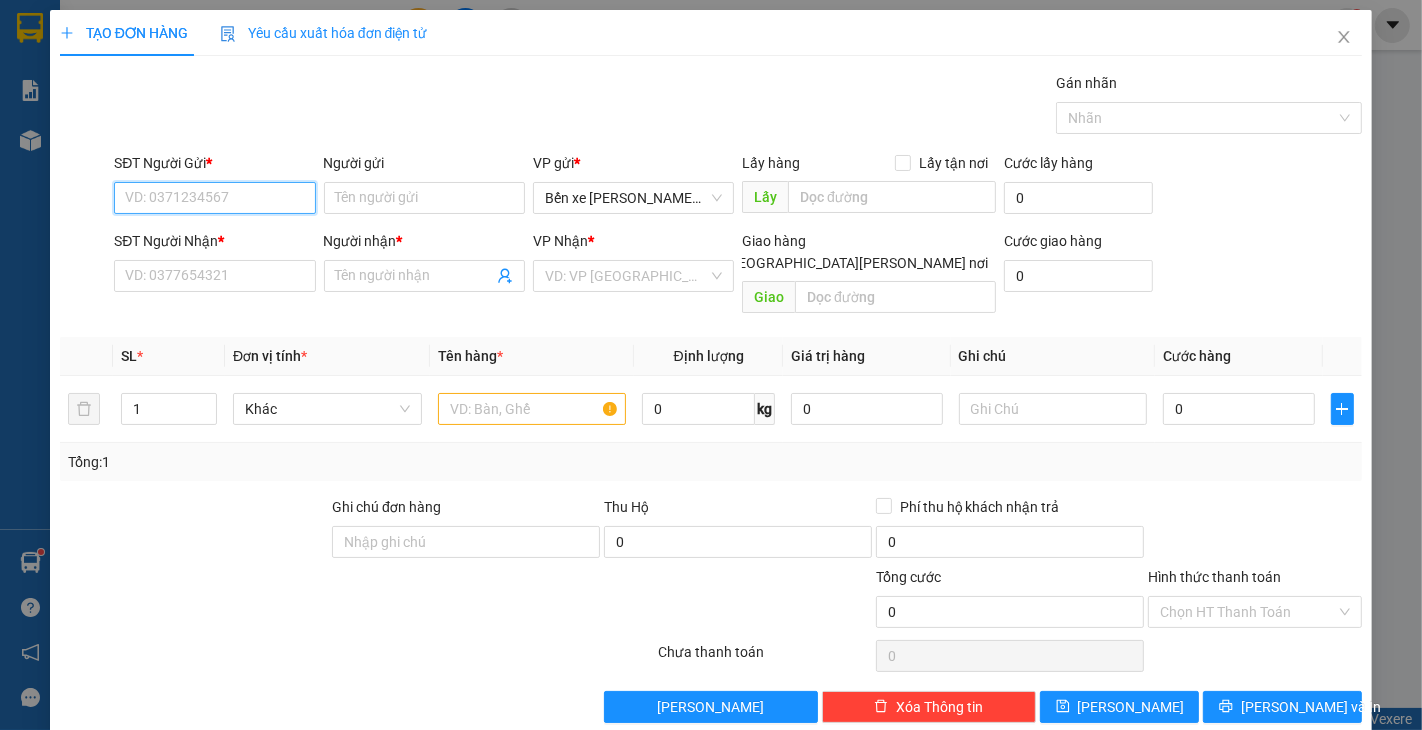 click on "SĐT Người Gửi  *" at bounding box center [214, 198] 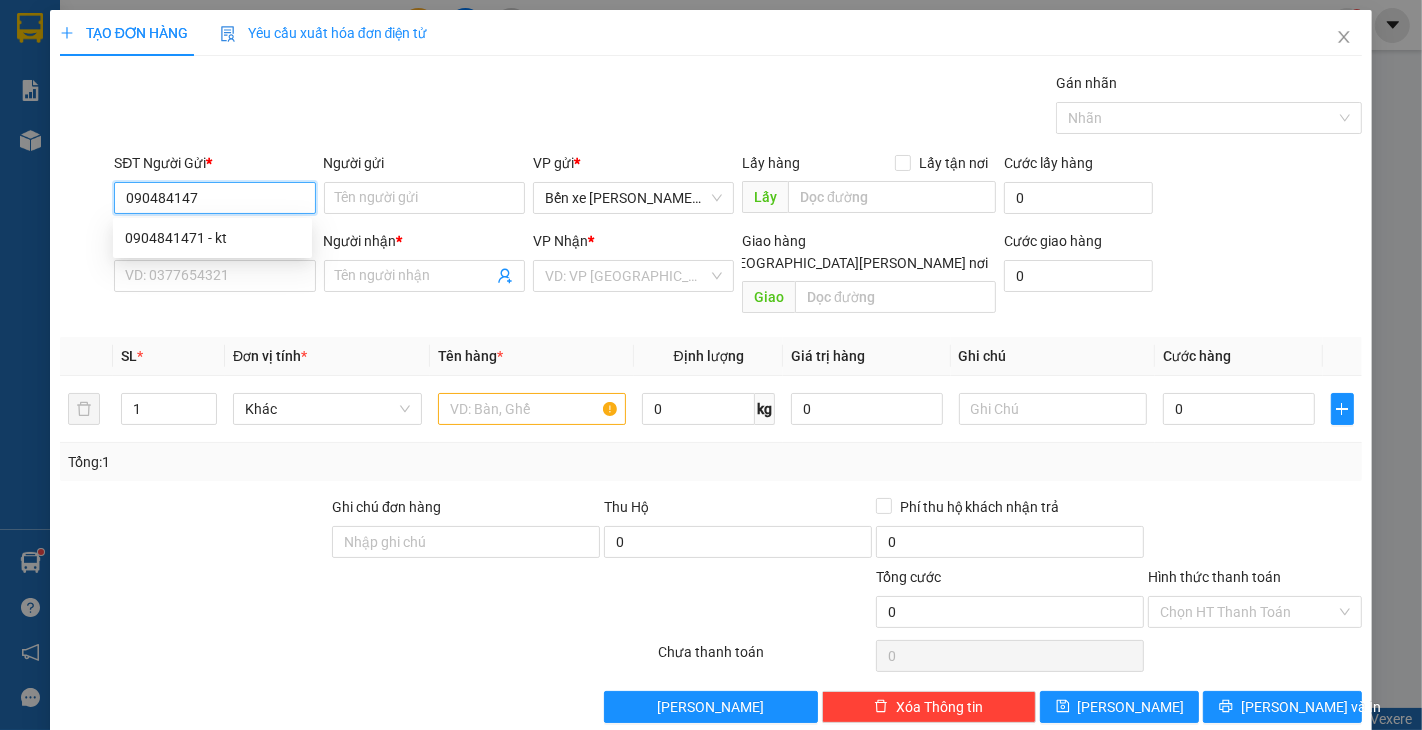 type on "0904841471" 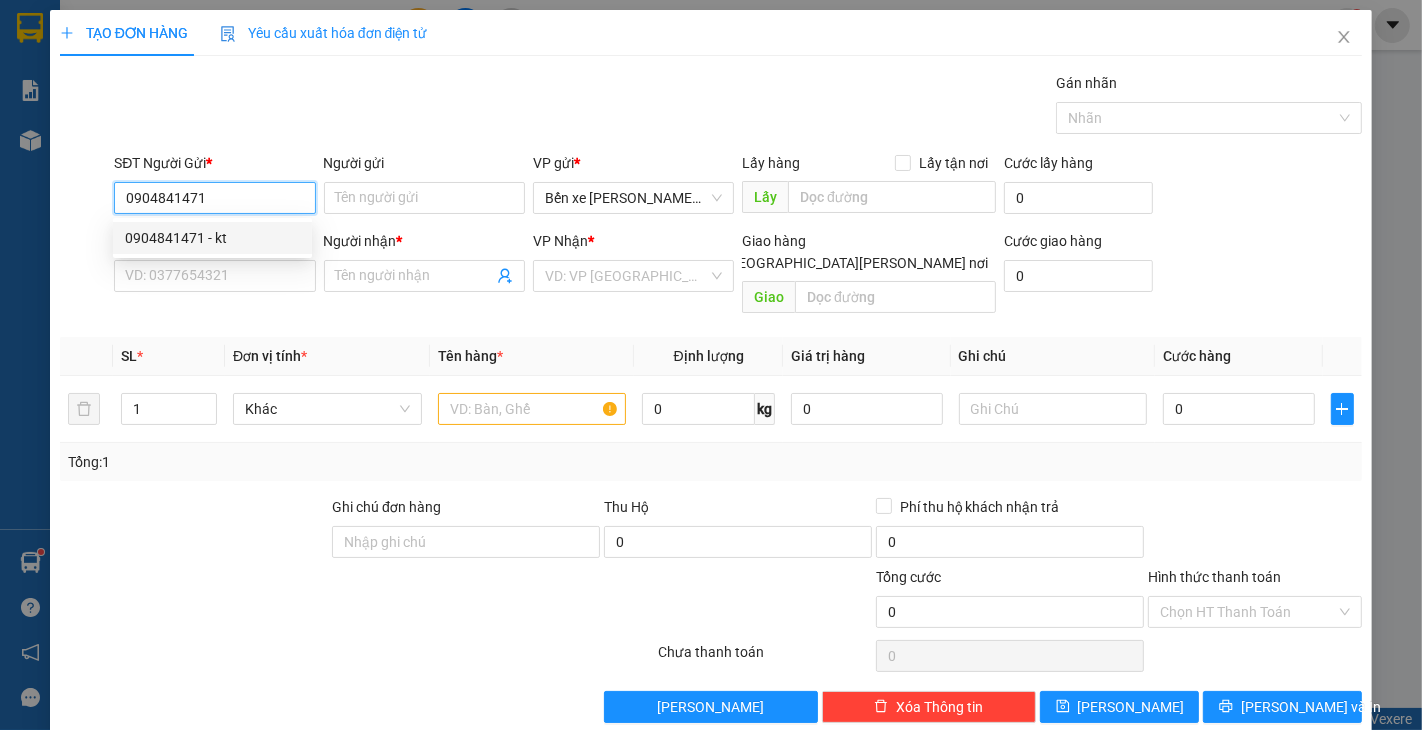 click on "0904841471 - kt" at bounding box center (212, 238) 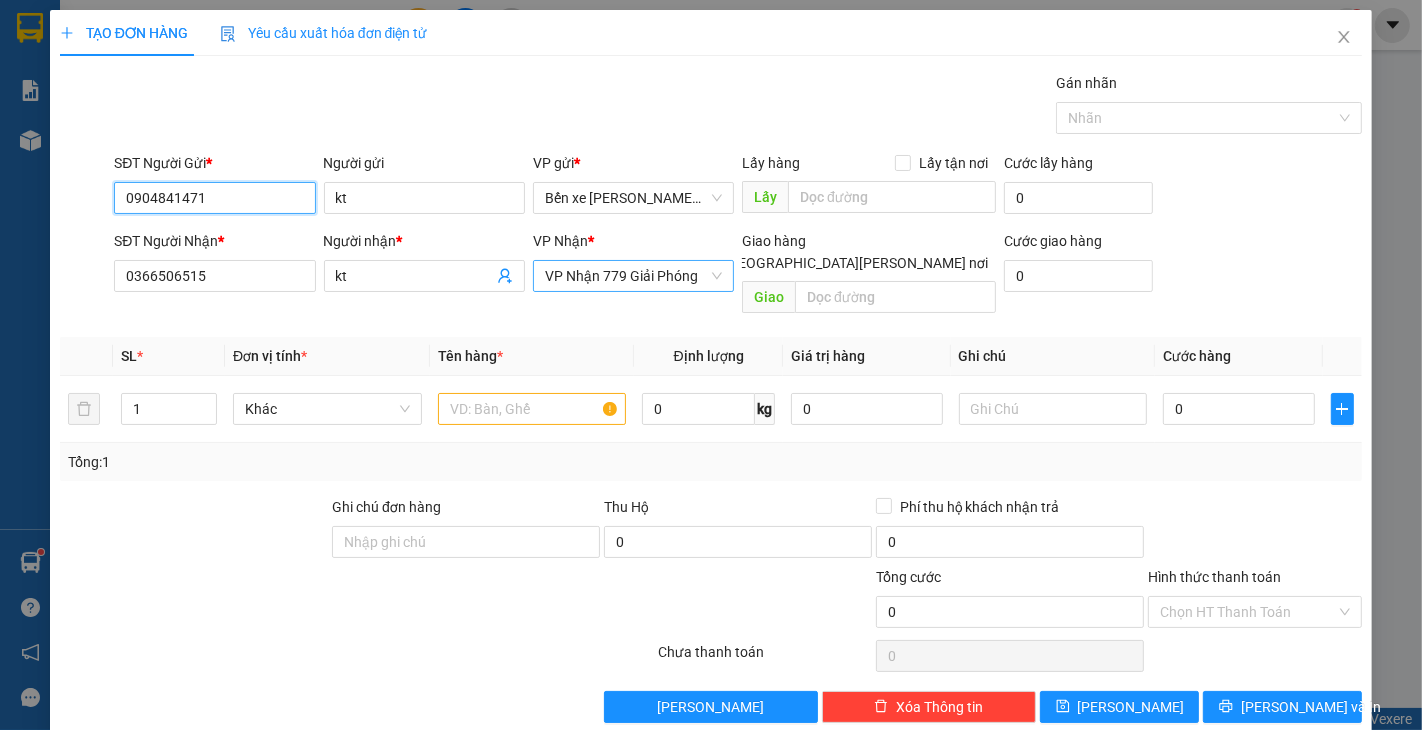 click on "VP Nhận 779 Giải Phóng" at bounding box center [633, 276] 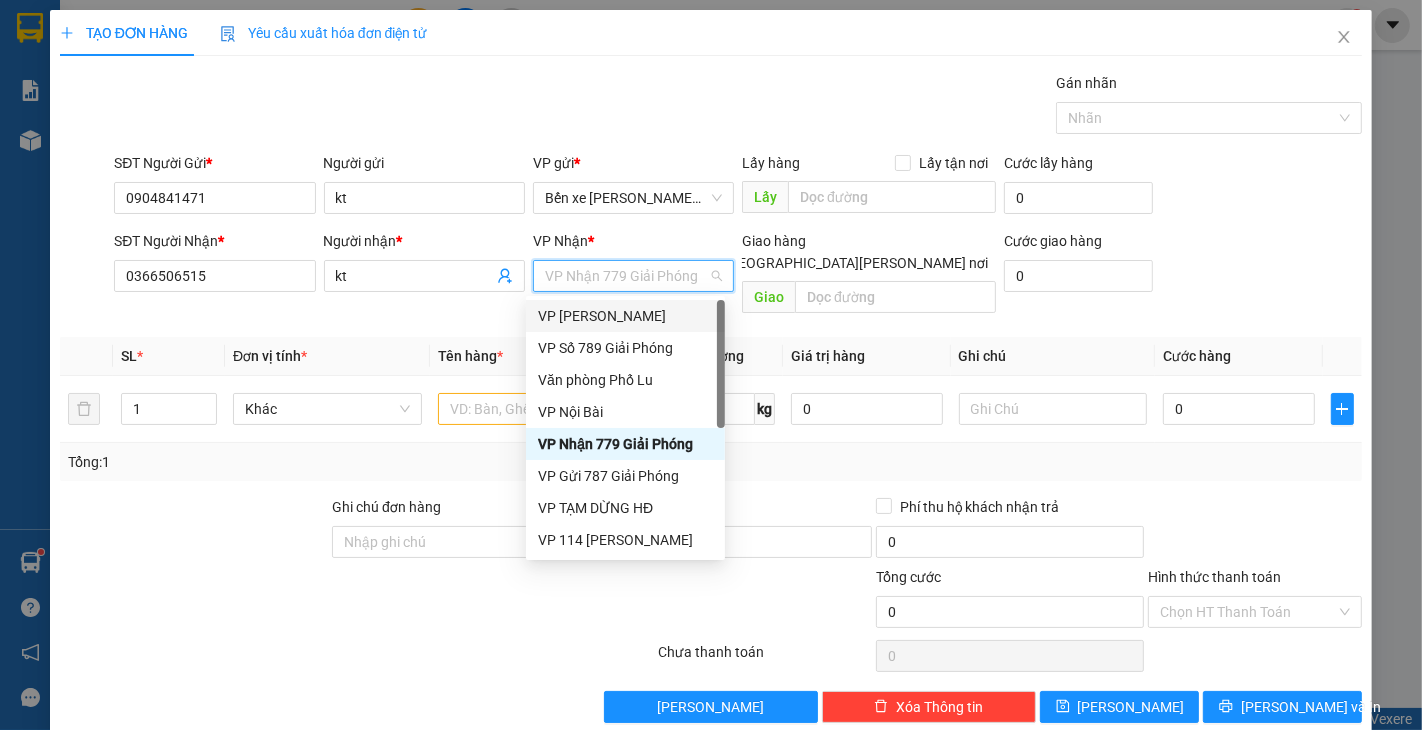 click on "Giá trị hàng" at bounding box center [866, 356] 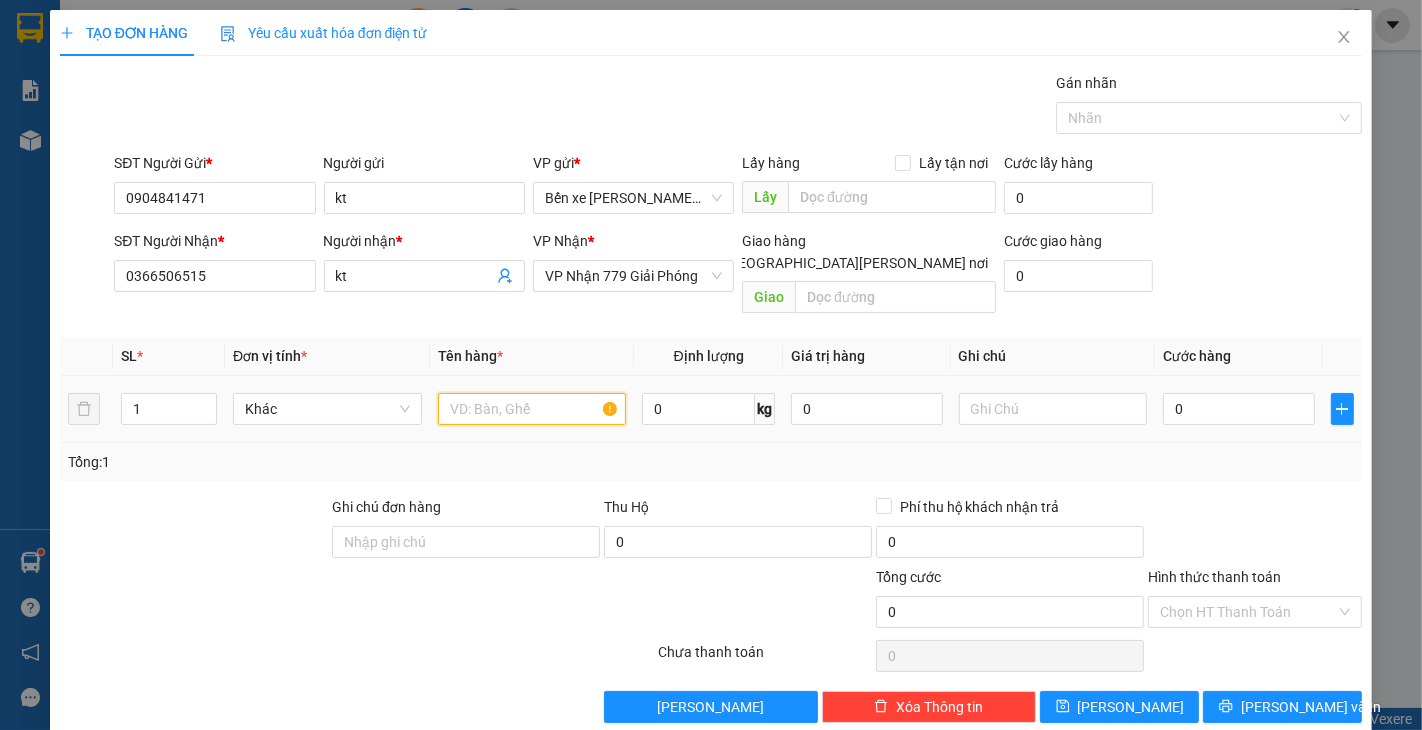 click at bounding box center [532, 409] 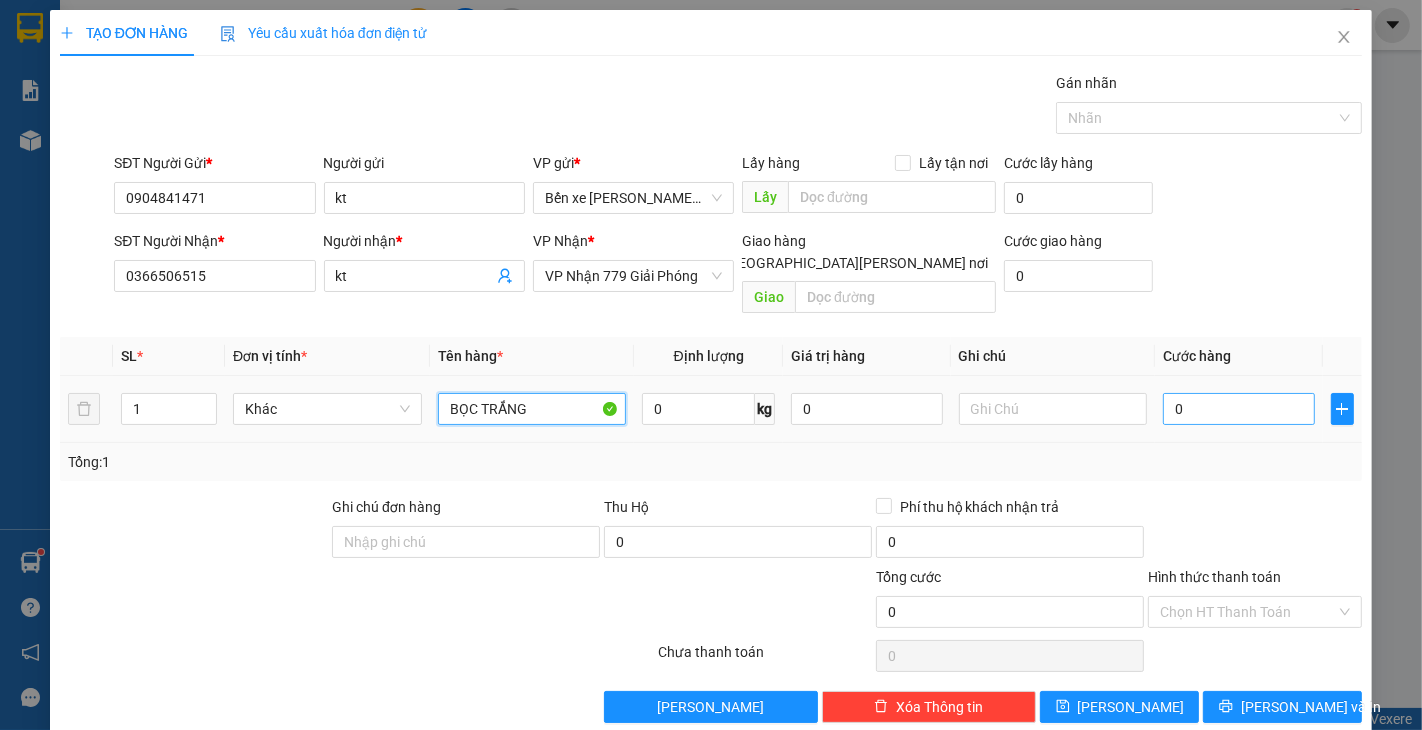 type on "BỌC TRẮNG" 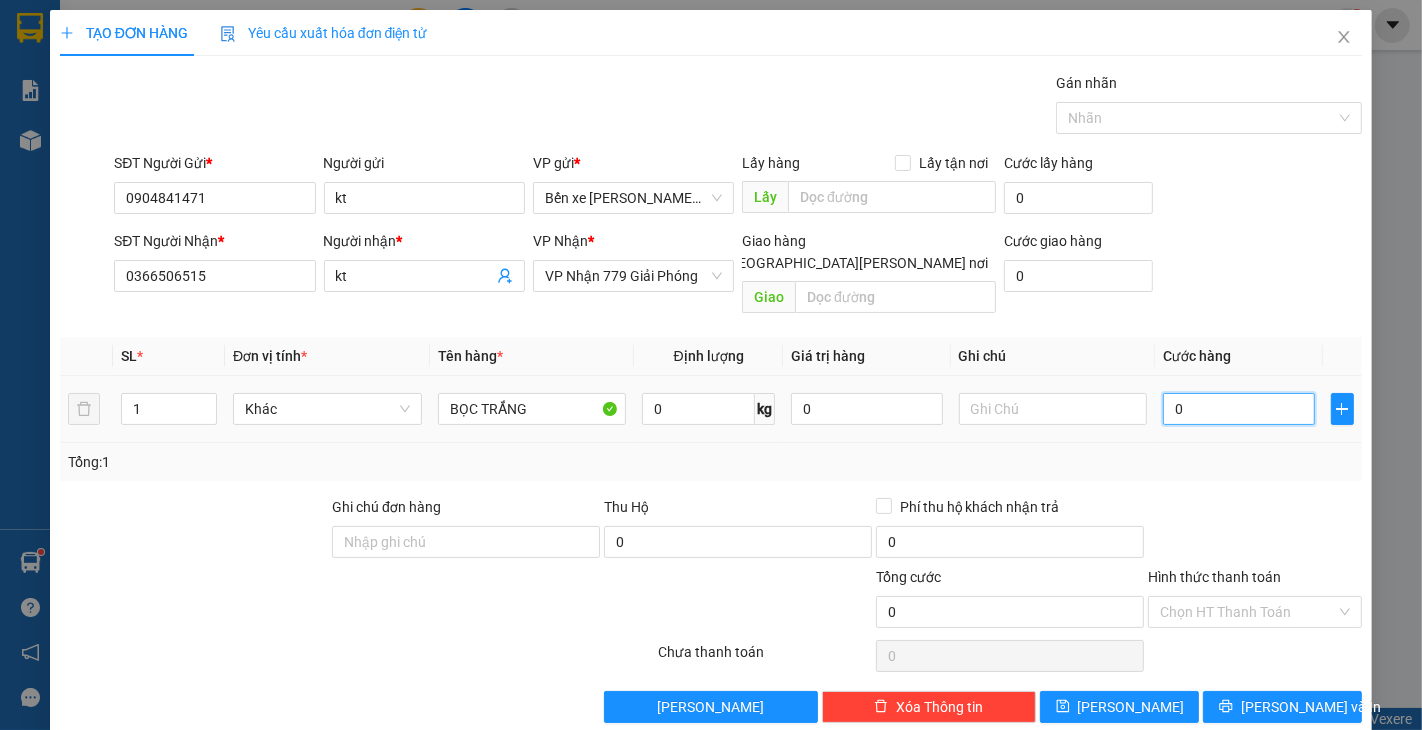 drag, startPoint x: 1158, startPoint y: 392, endPoint x: 1195, endPoint y: 384, distance: 37.85499 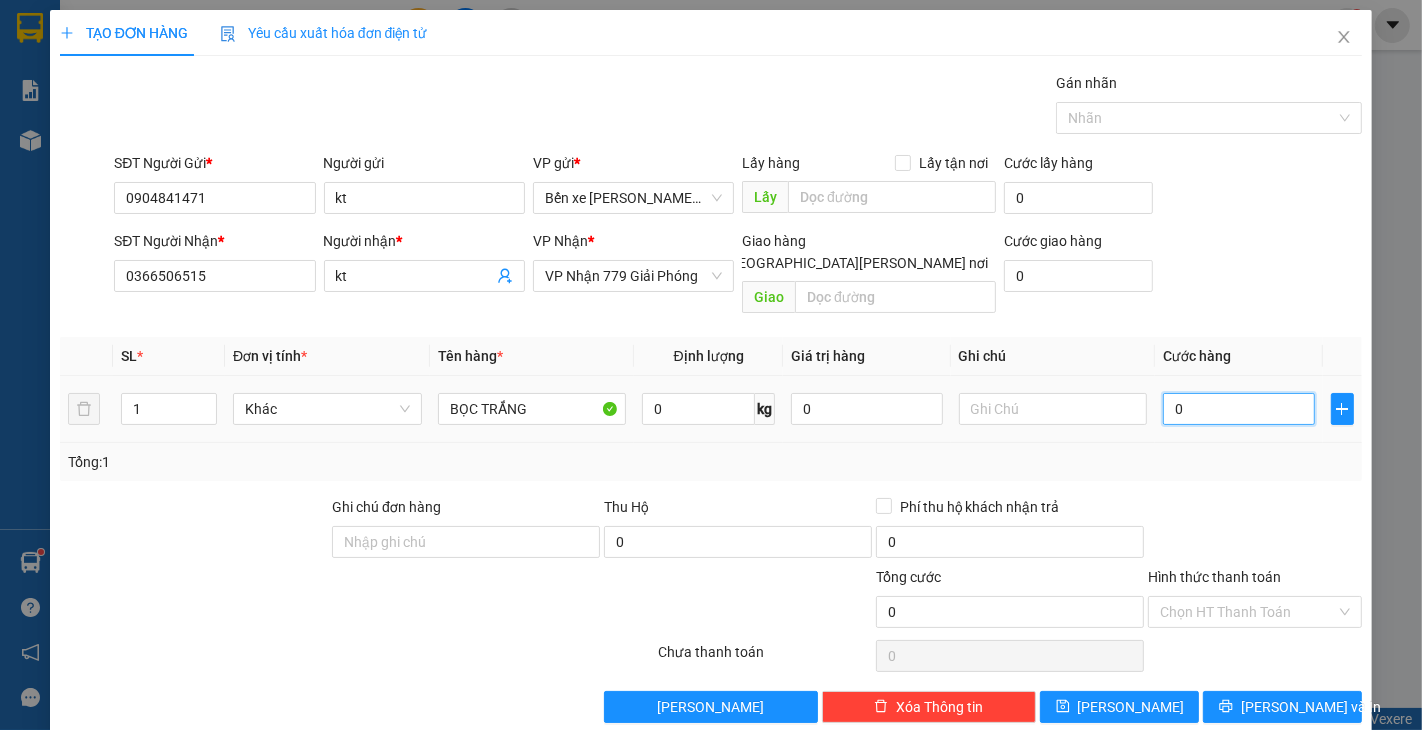 type on "4" 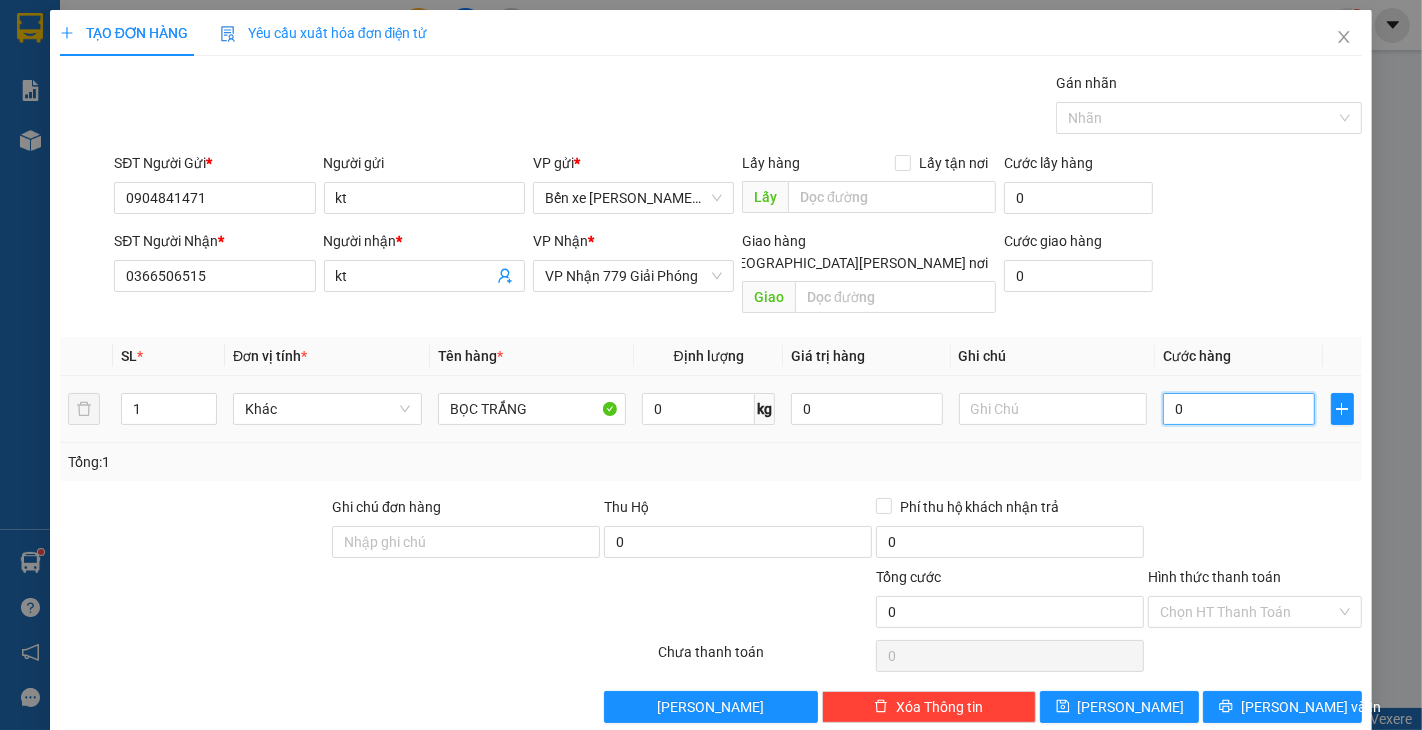 type on "4" 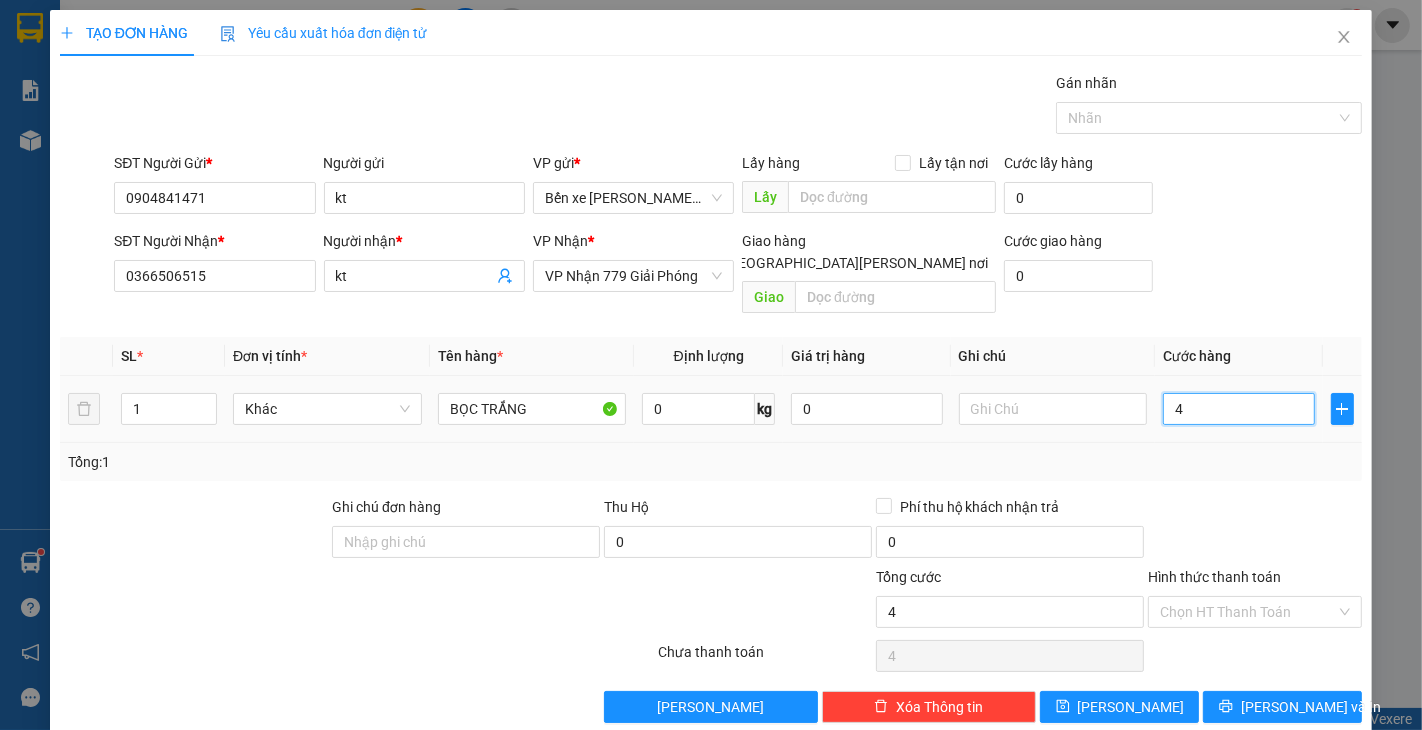 type on "40" 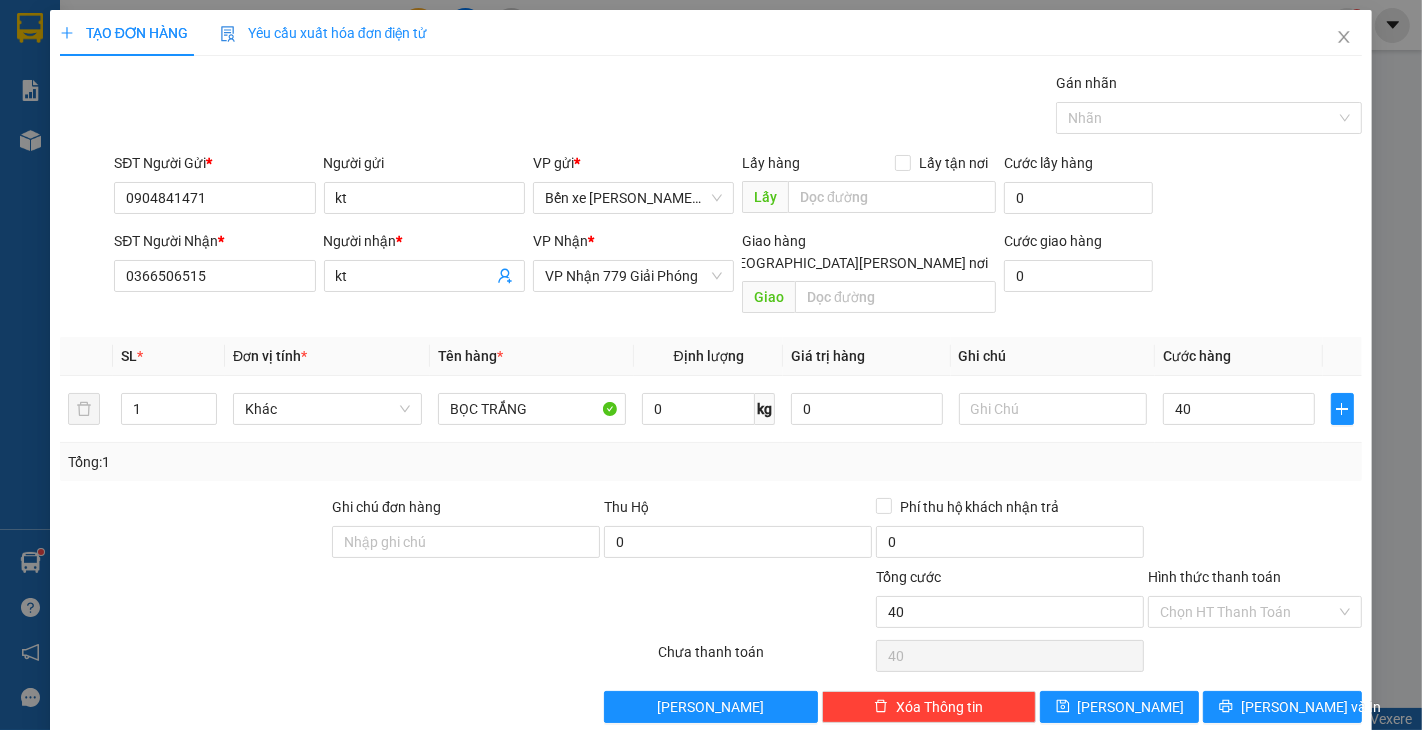 type on "40.000" 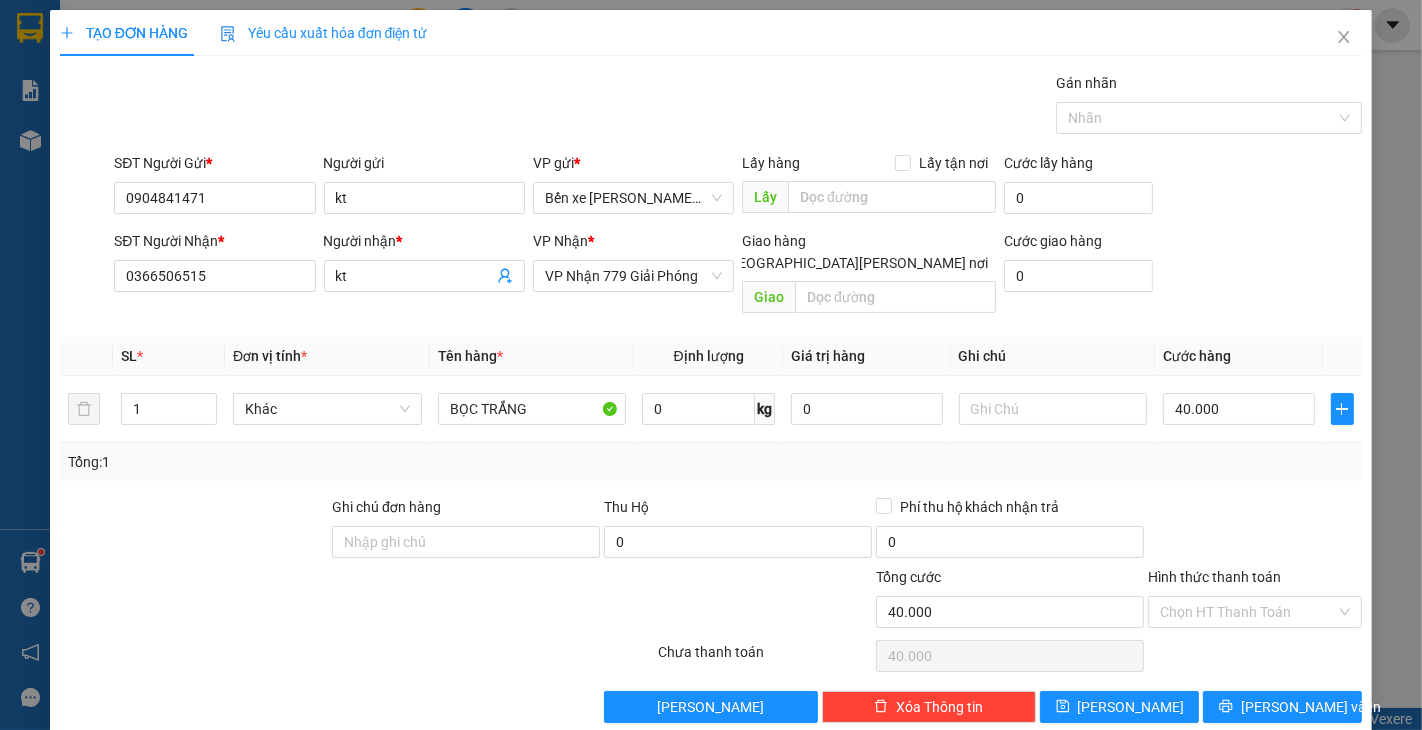 click at bounding box center [1255, 531] 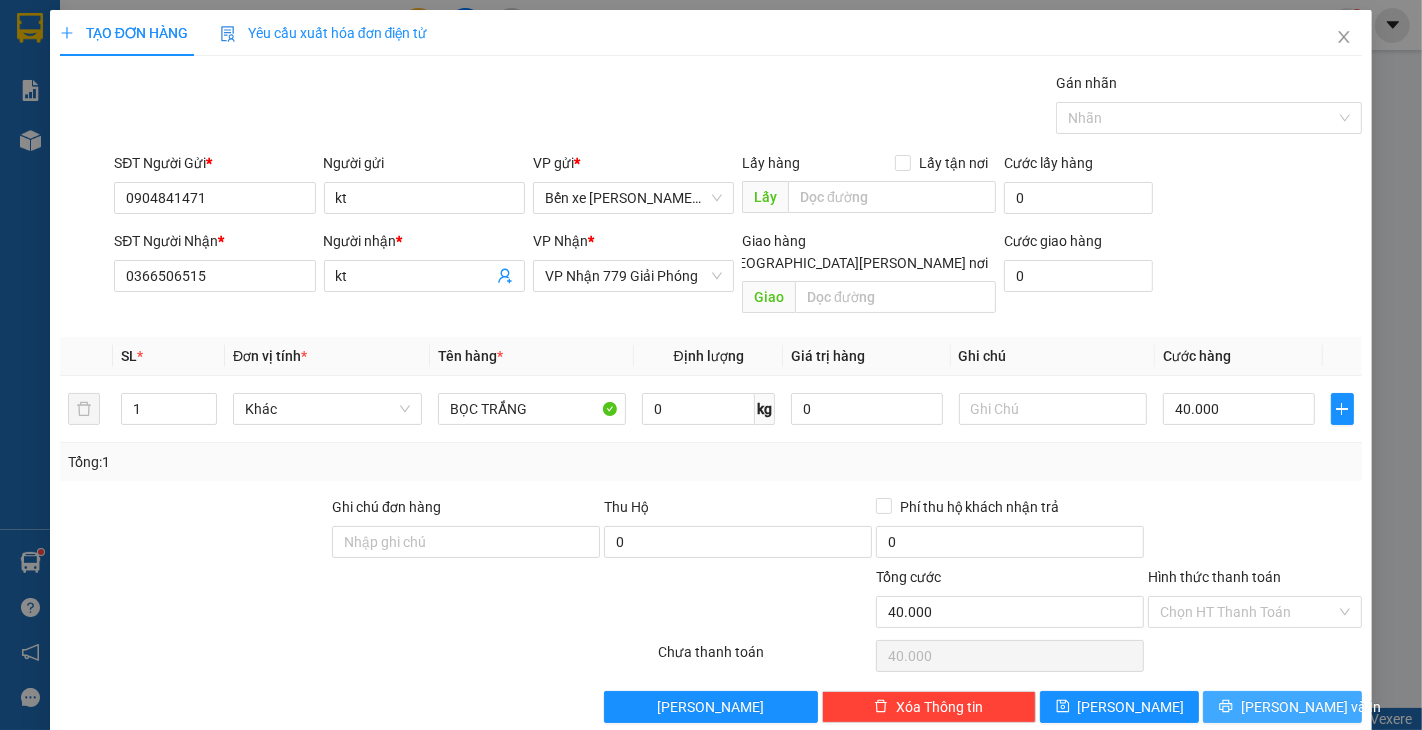 click on "[PERSON_NAME] và In" at bounding box center [1282, 707] 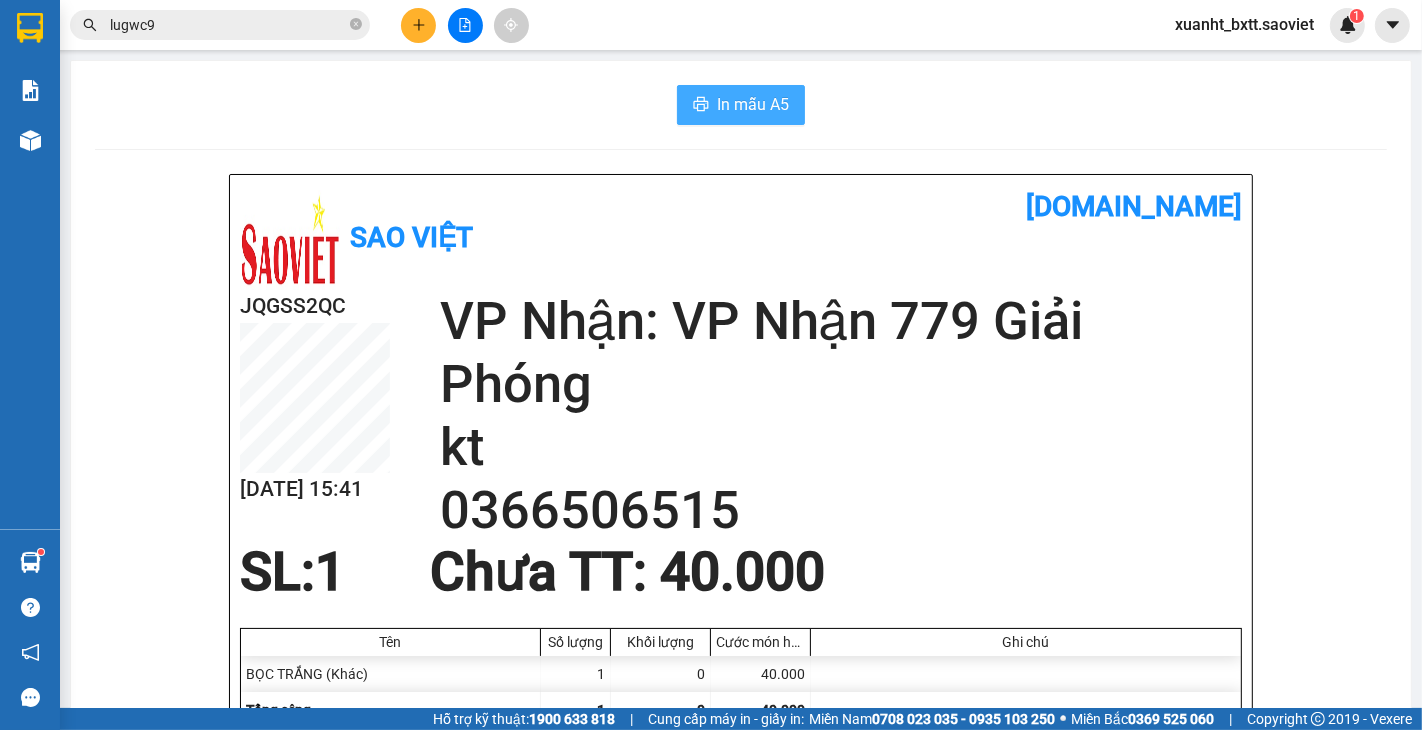 click on "In mẫu A5" at bounding box center [753, 104] 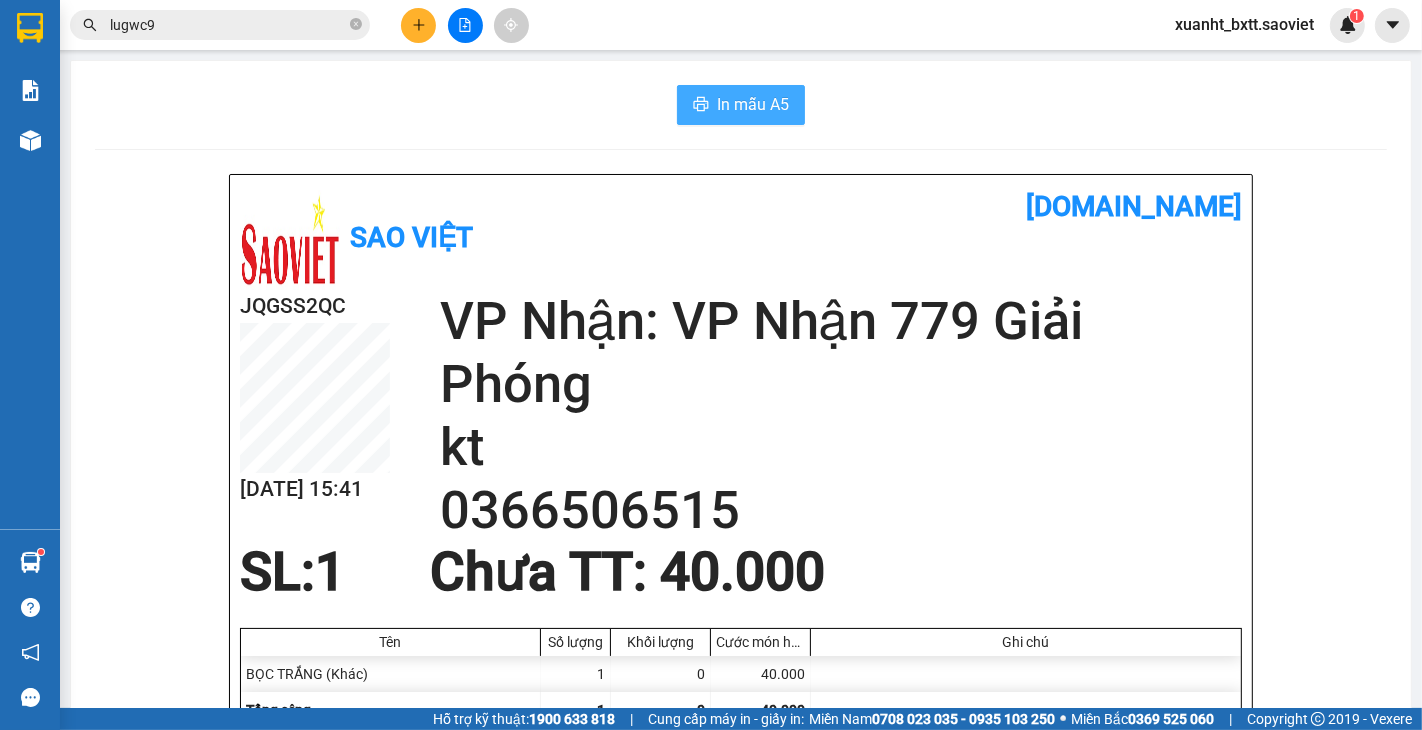 scroll, scrollTop: 0, scrollLeft: 0, axis: both 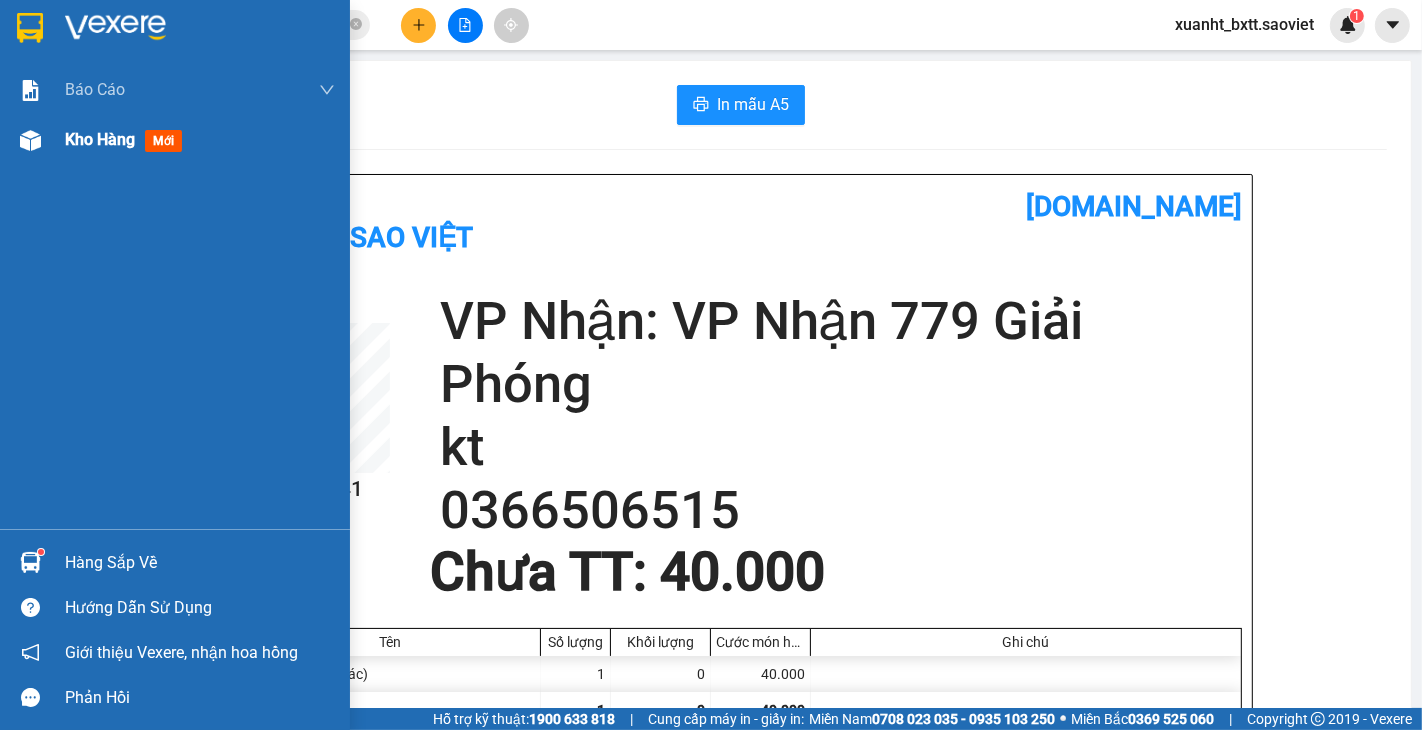 drag, startPoint x: 108, startPoint y: 127, endPoint x: 263, endPoint y: 120, distance: 155.15799 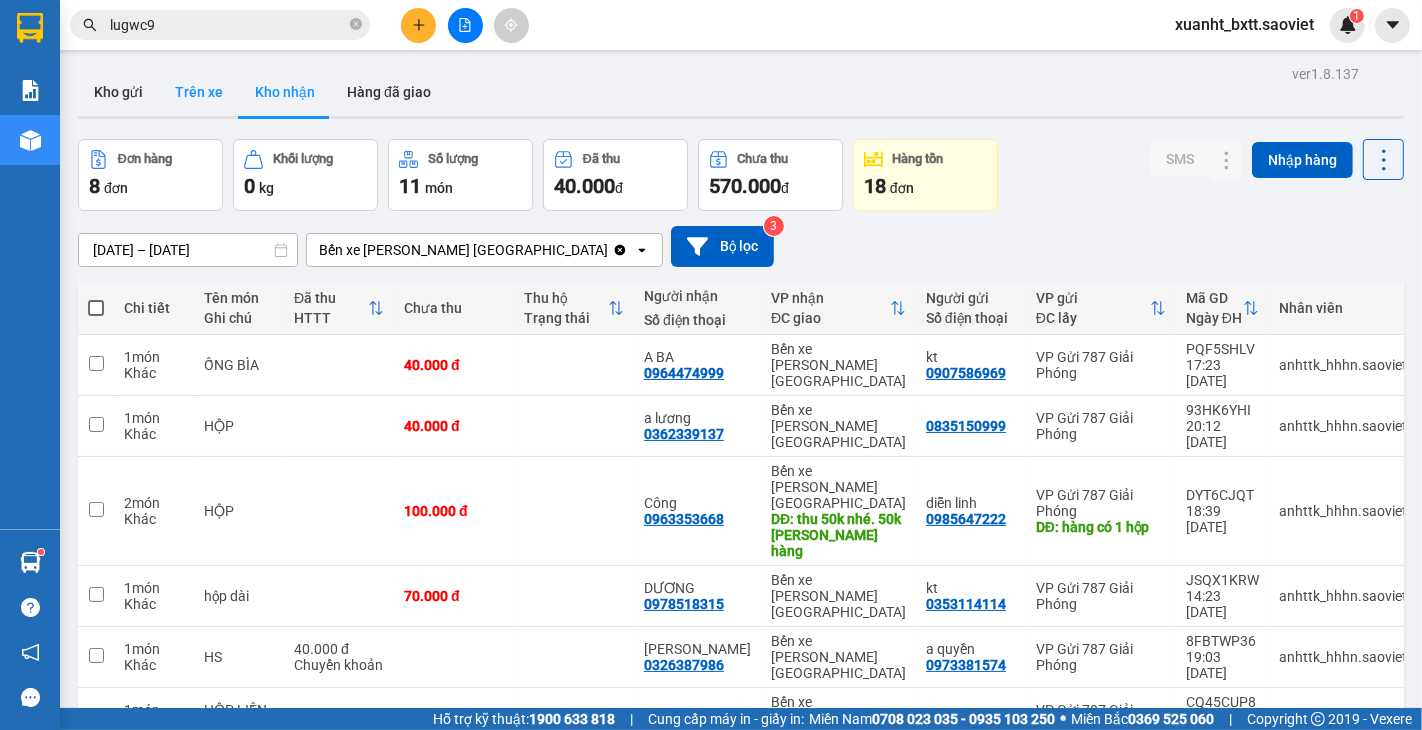 click on "Trên xe" at bounding box center [199, 92] 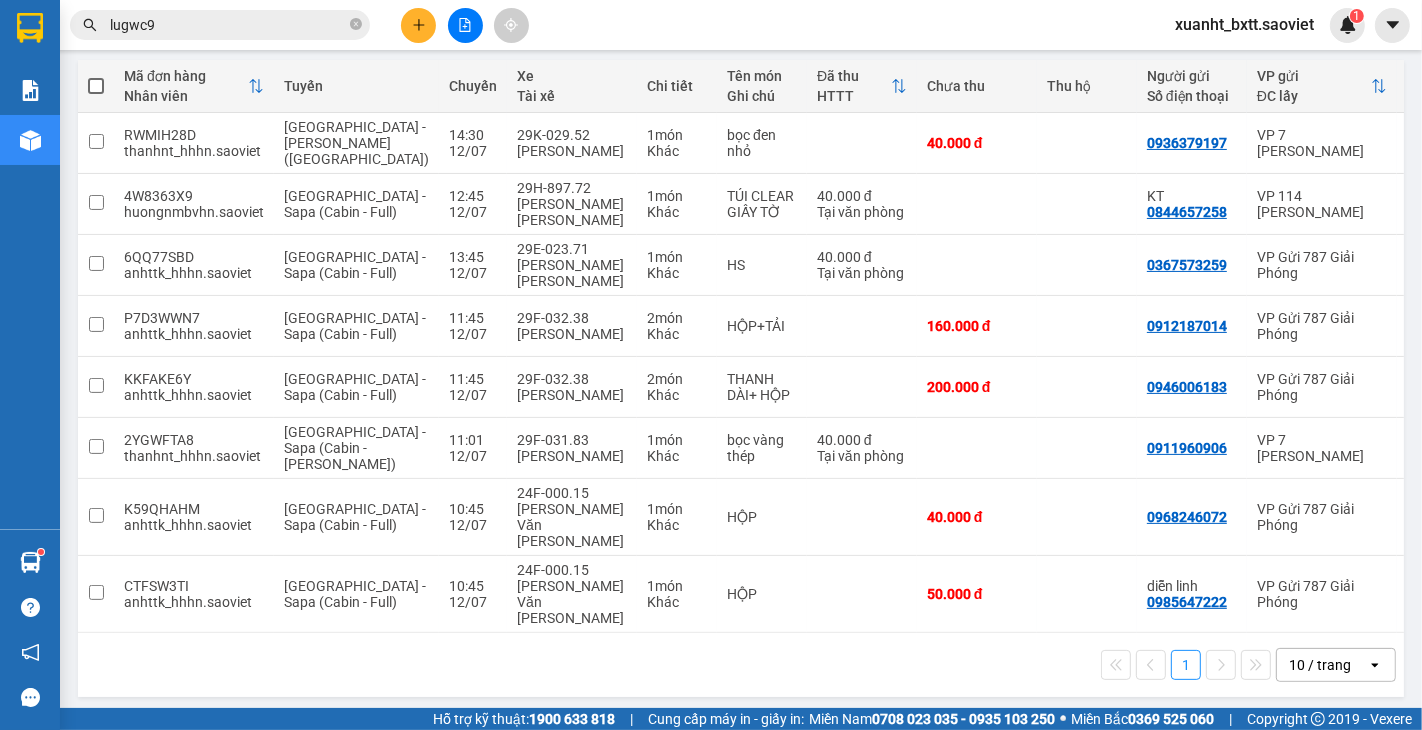 scroll, scrollTop: 0, scrollLeft: 0, axis: both 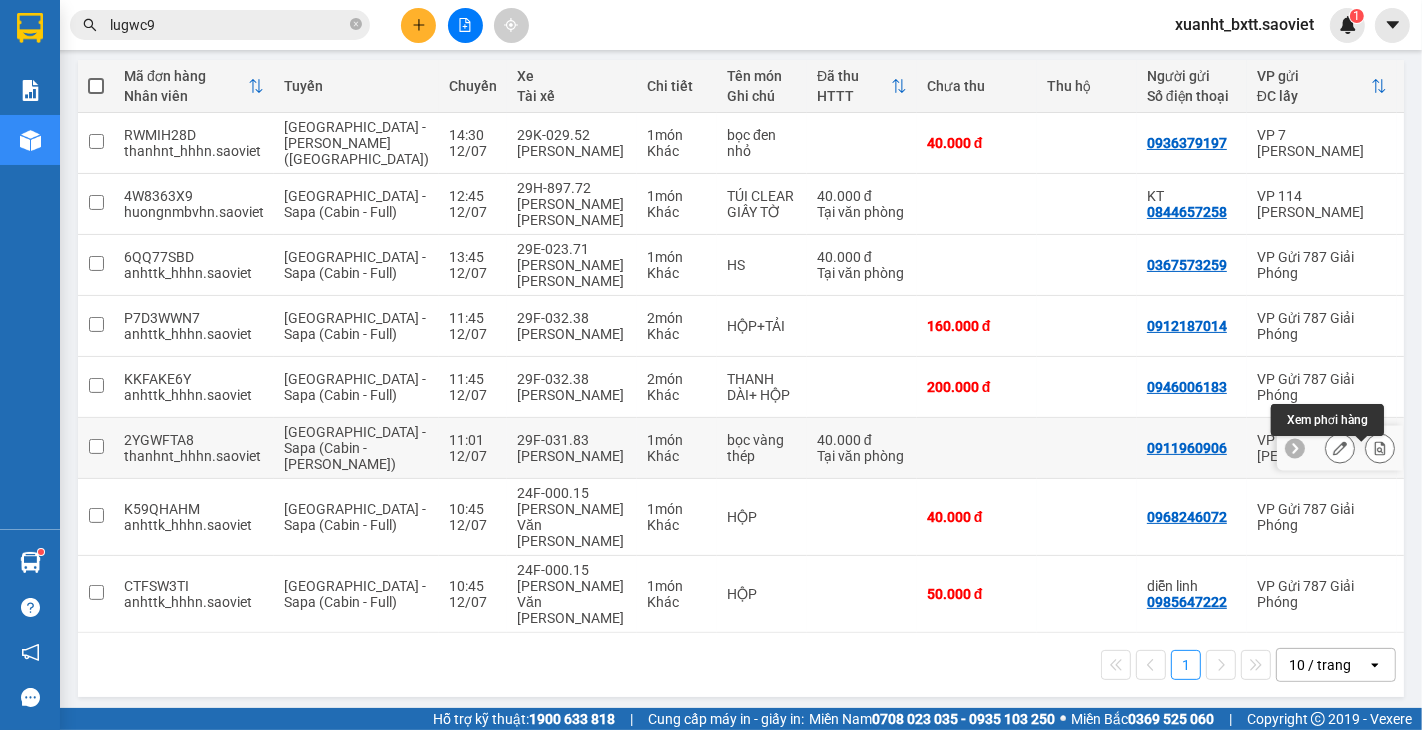 click 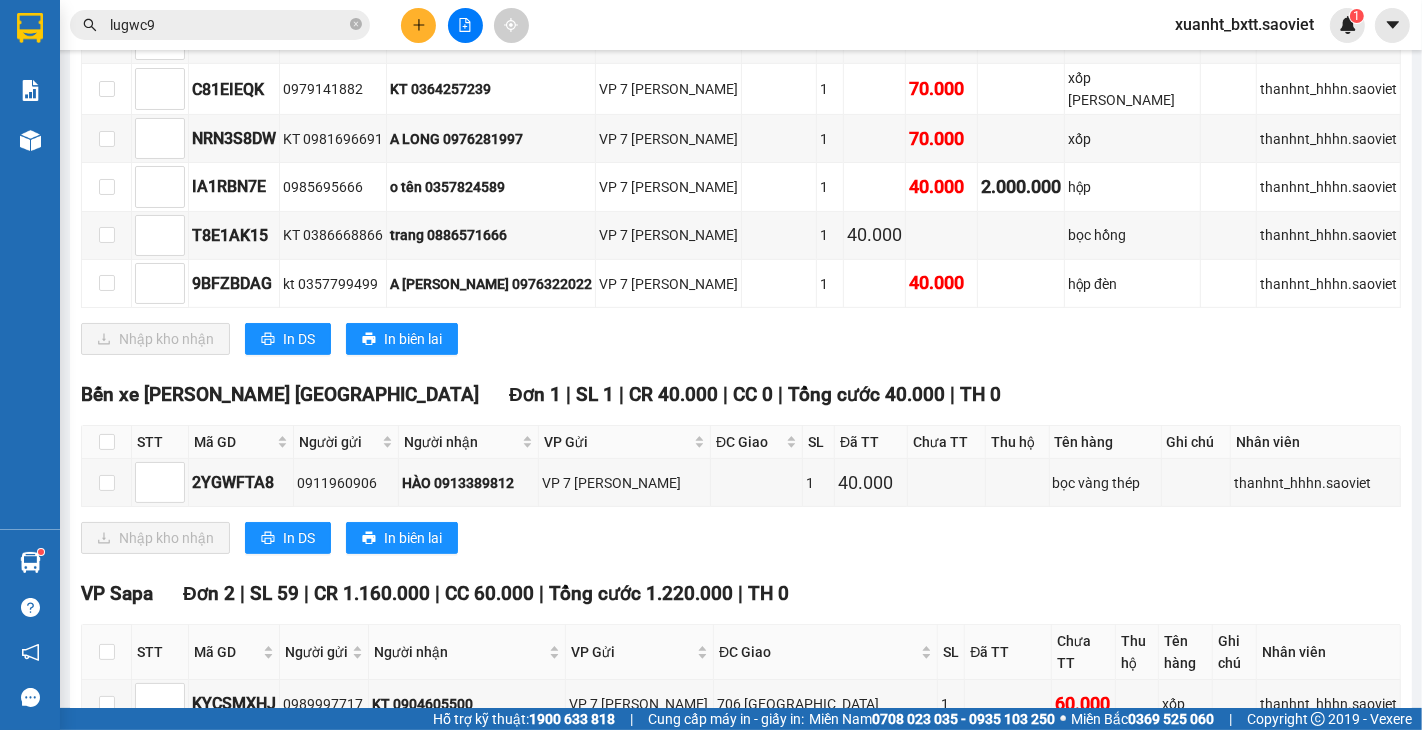 scroll, scrollTop: 731, scrollLeft: 0, axis: vertical 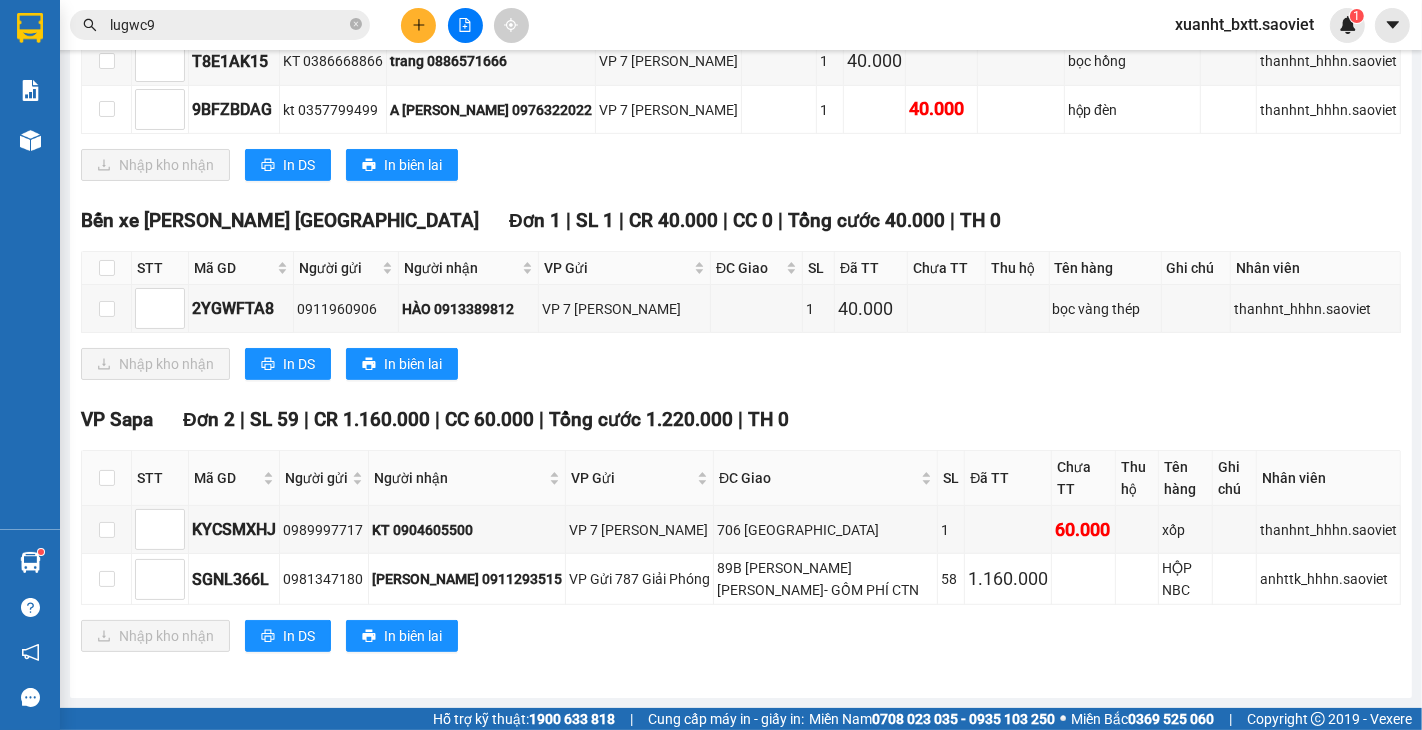 click at bounding box center [107, 268] 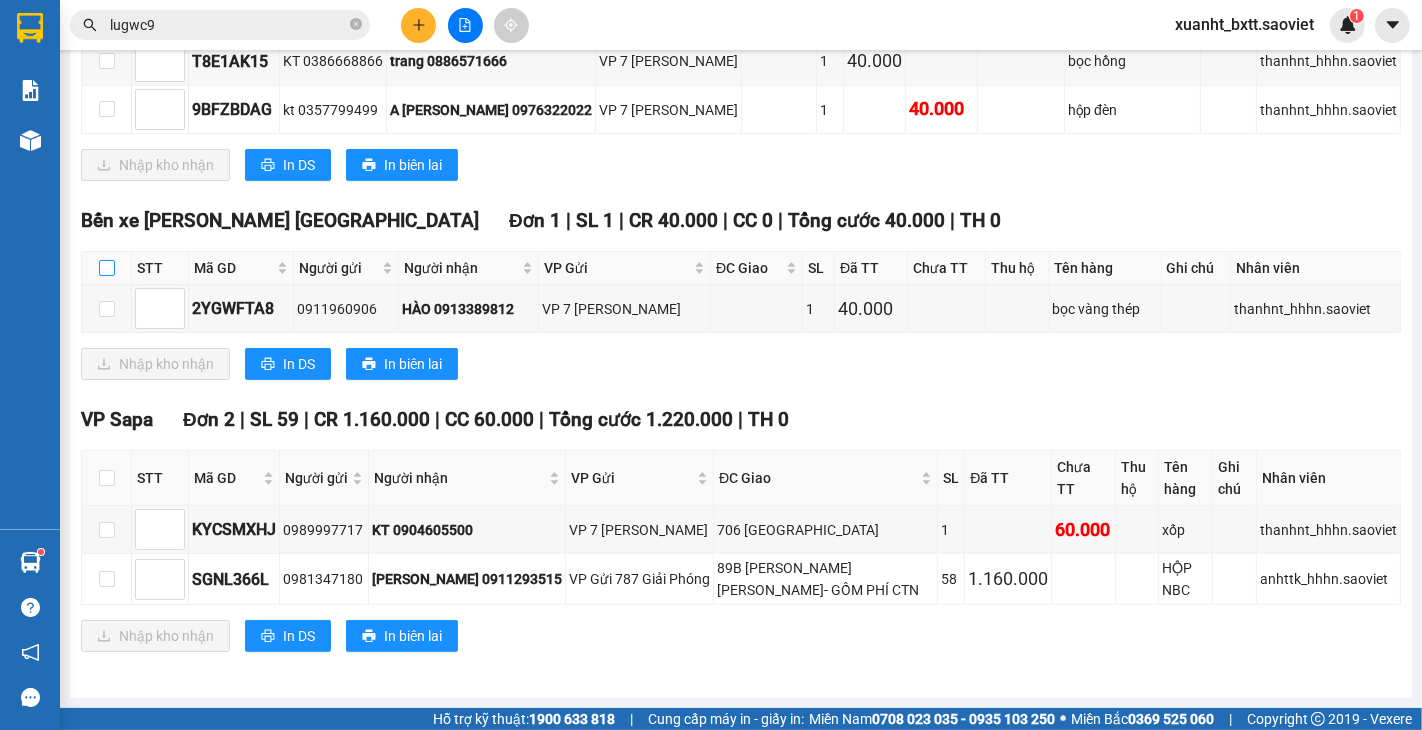 click at bounding box center (107, 268) 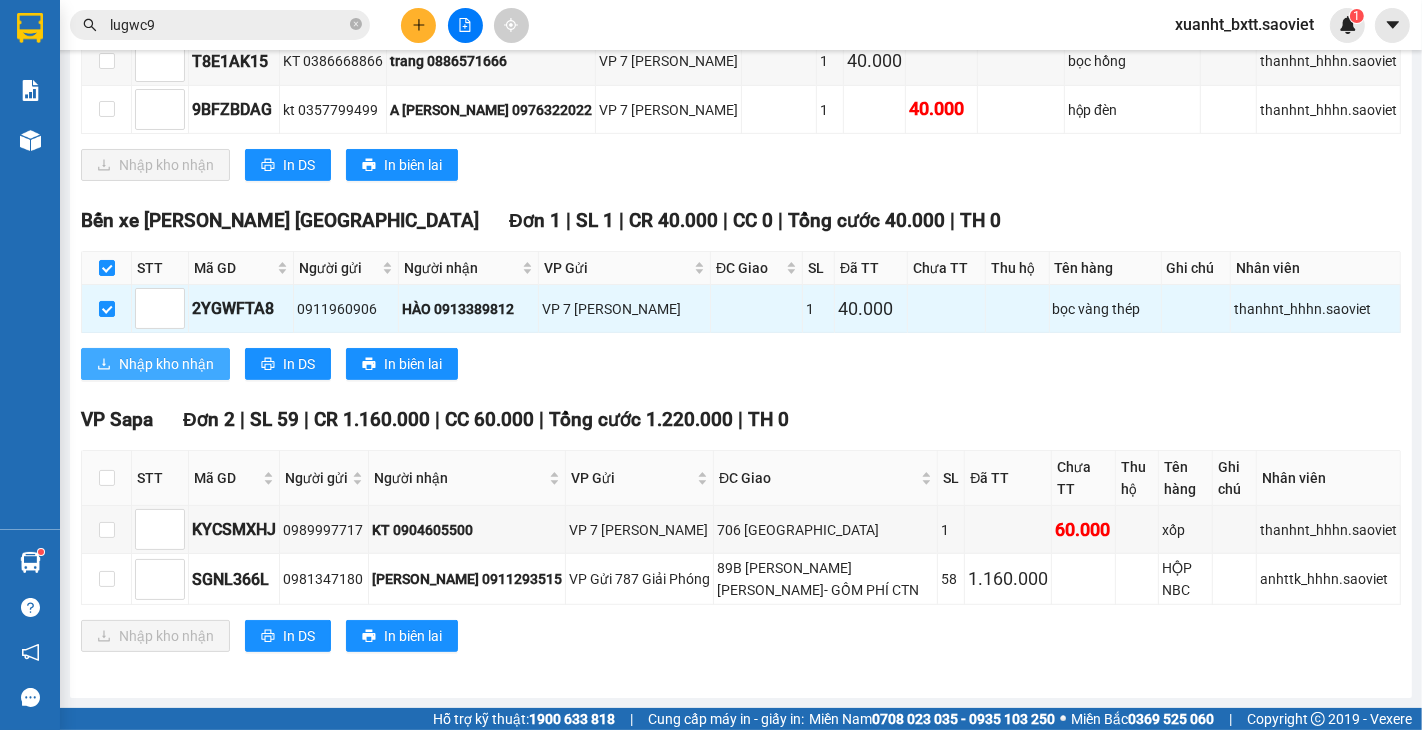 click on "Nhập kho nhận" at bounding box center [166, 364] 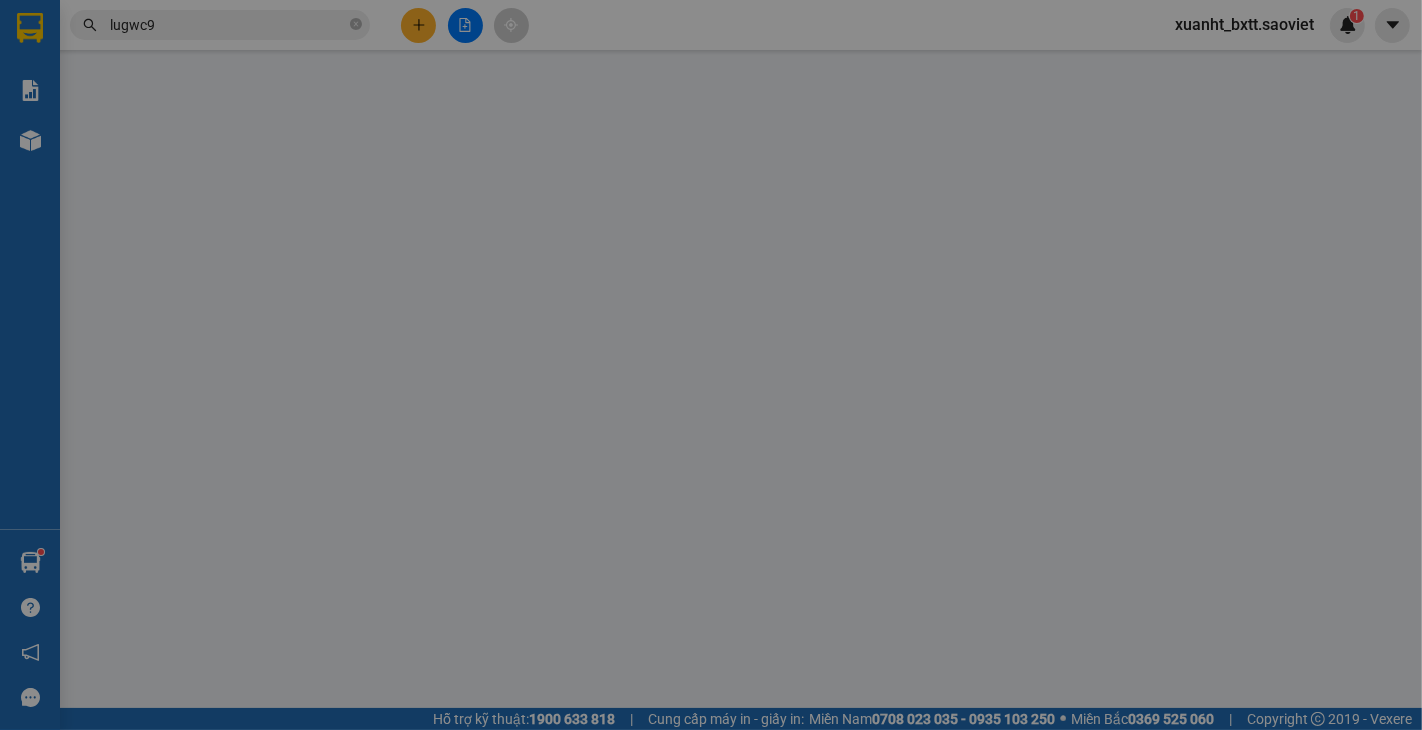 scroll, scrollTop: 0, scrollLeft: 0, axis: both 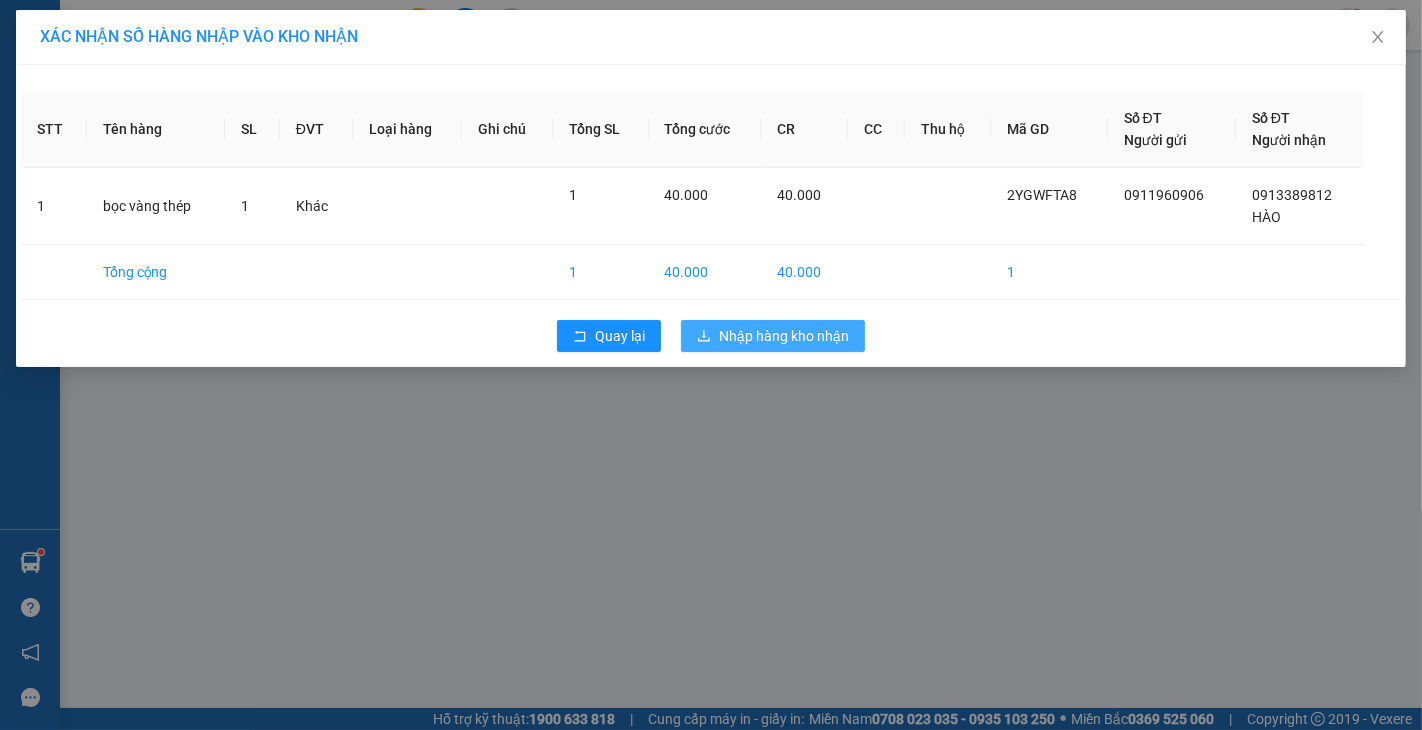 click on "Nhập hàng kho nhận" at bounding box center (773, 336) 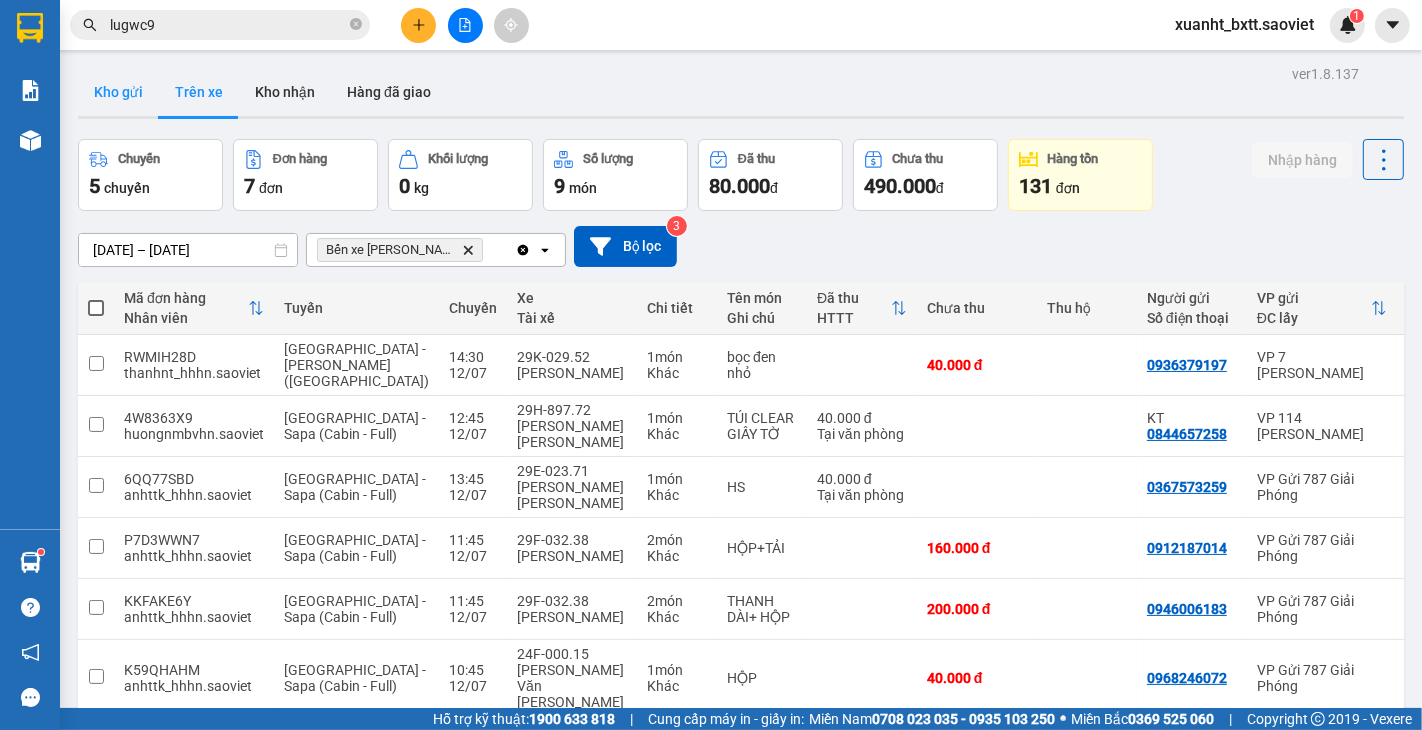 click on "Kho gửi" at bounding box center (118, 92) 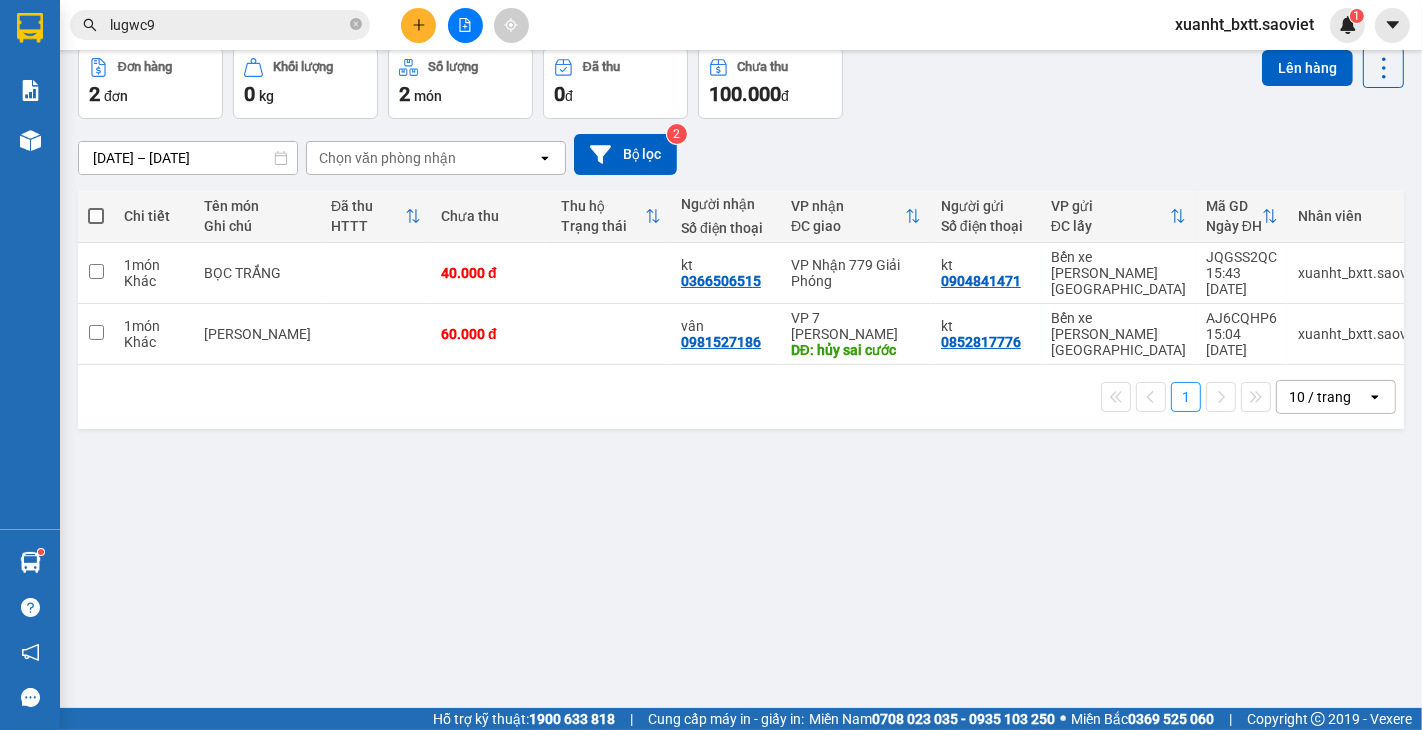 scroll, scrollTop: 0, scrollLeft: 0, axis: both 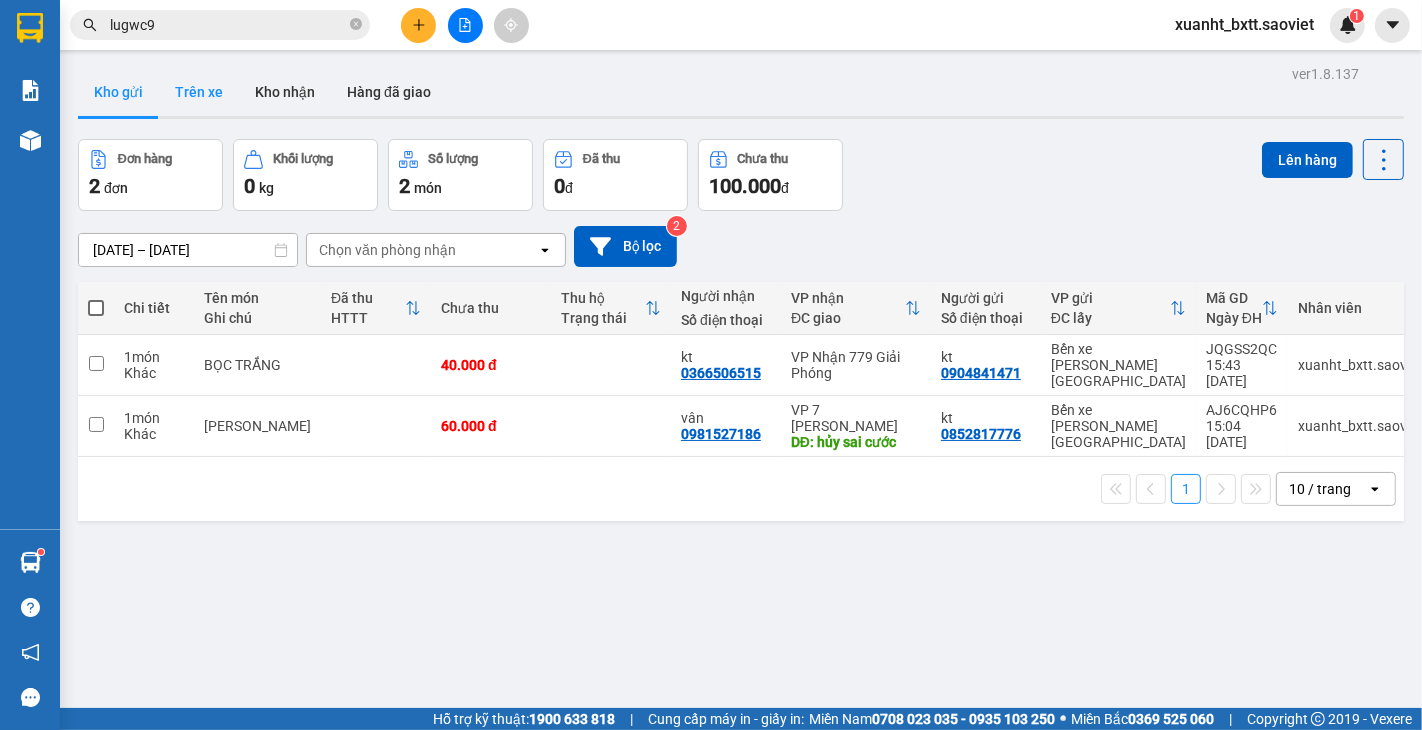 click on "Trên xe" at bounding box center [199, 92] 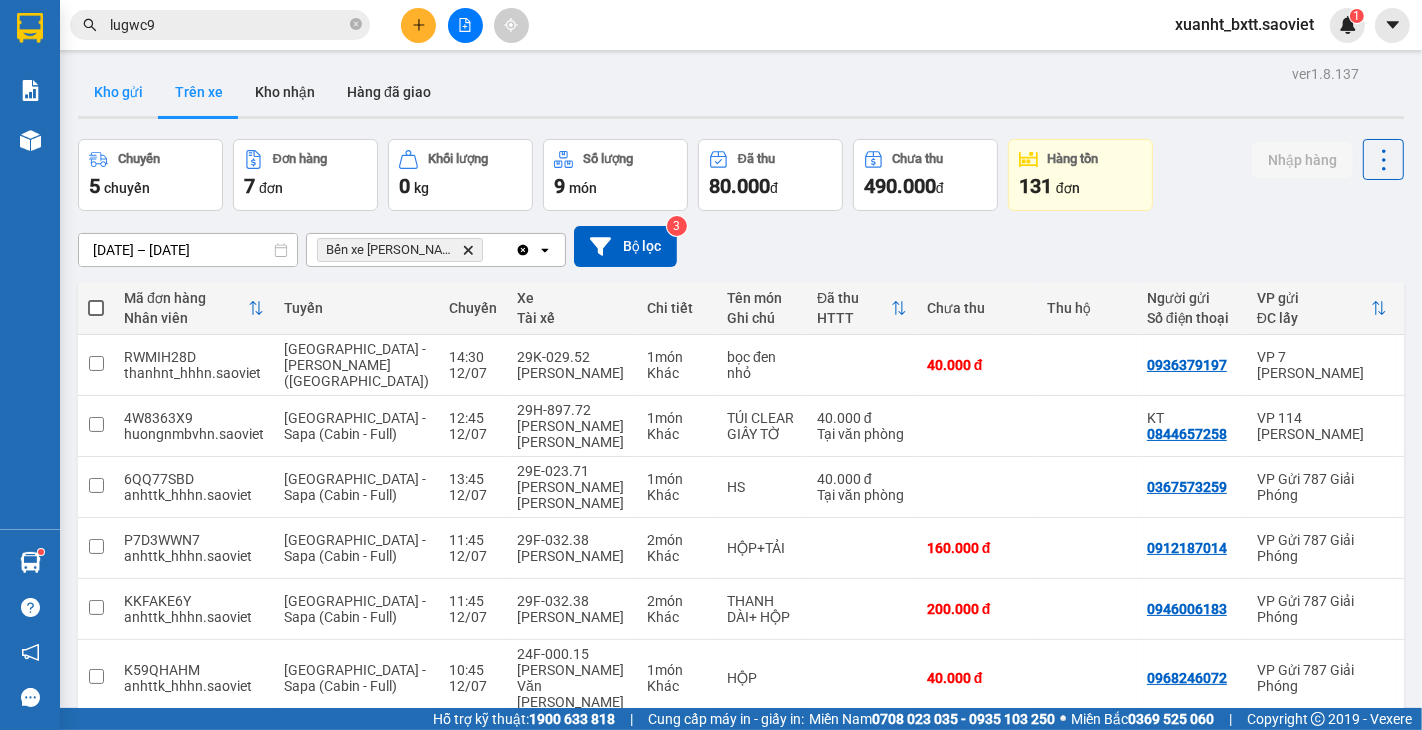 click on "Kho gửi" at bounding box center [118, 92] 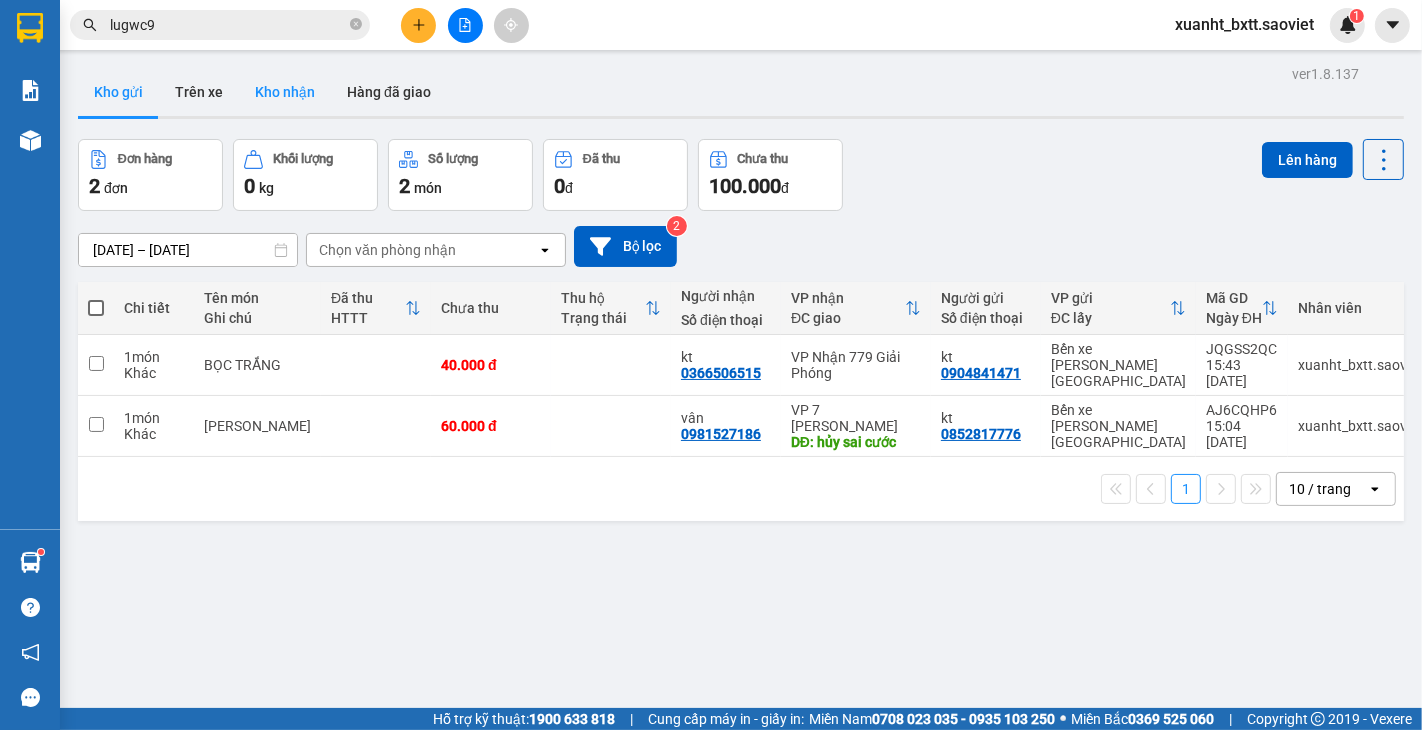 click on "Kho nhận" at bounding box center [285, 92] 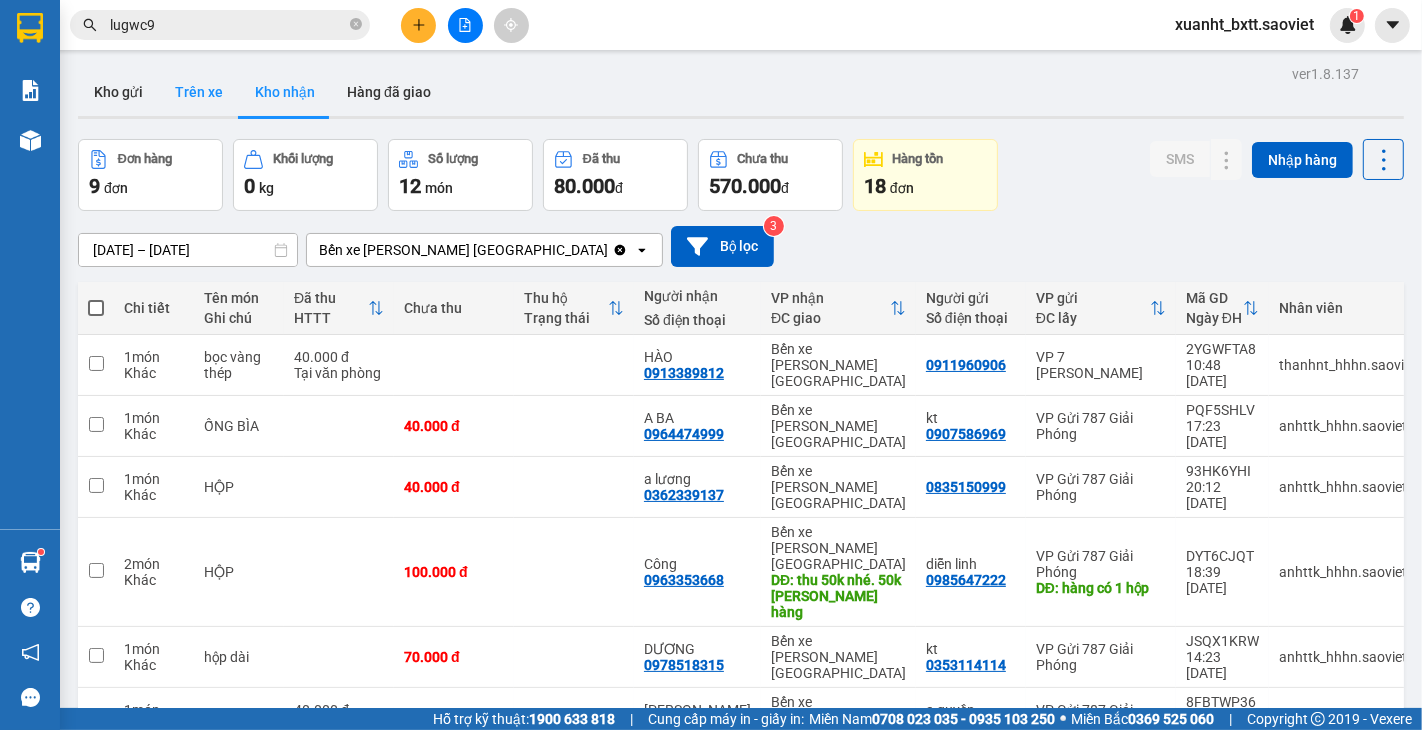 click on "Trên xe" at bounding box center (199, 92) 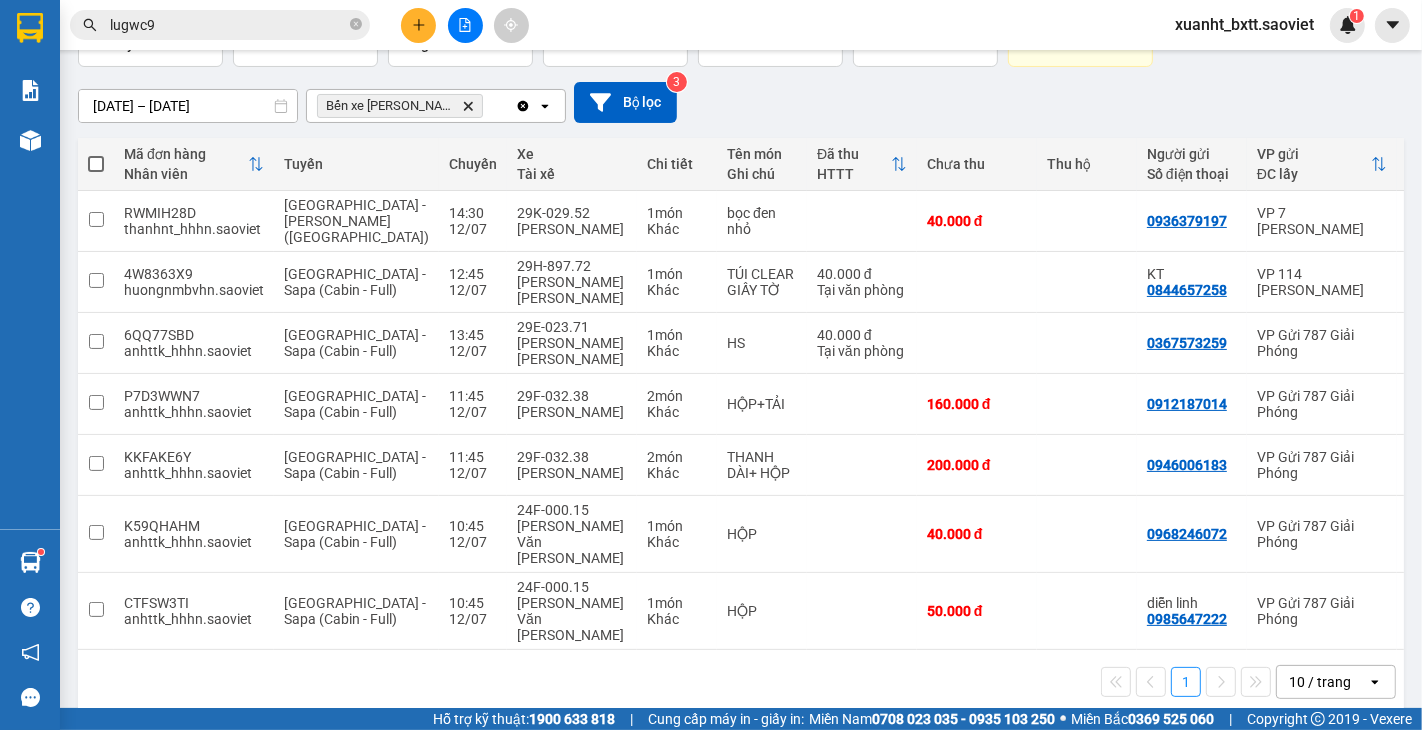 scroll, scrollTop: 145, scrollLeft: 0, axis: vertical 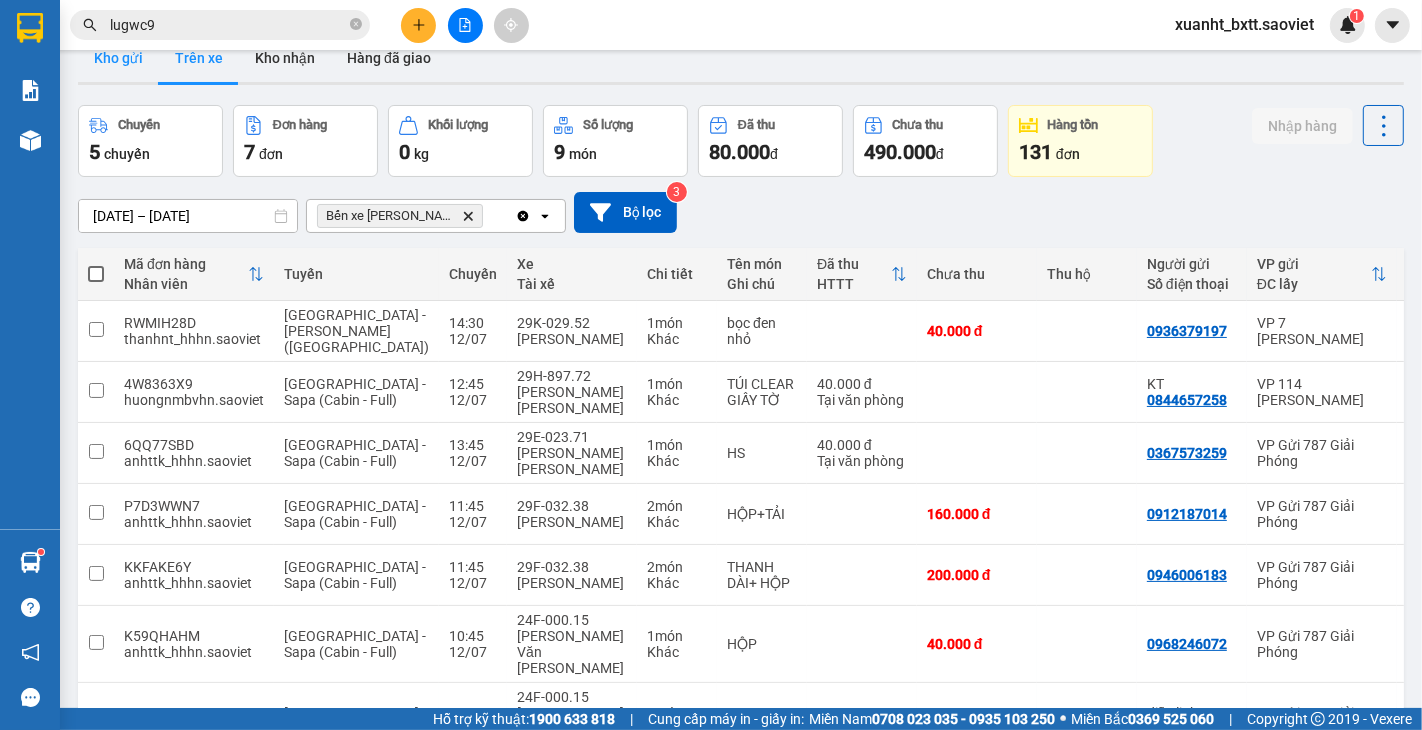 click on "Kho gửi" at bounding box center (118, 58) 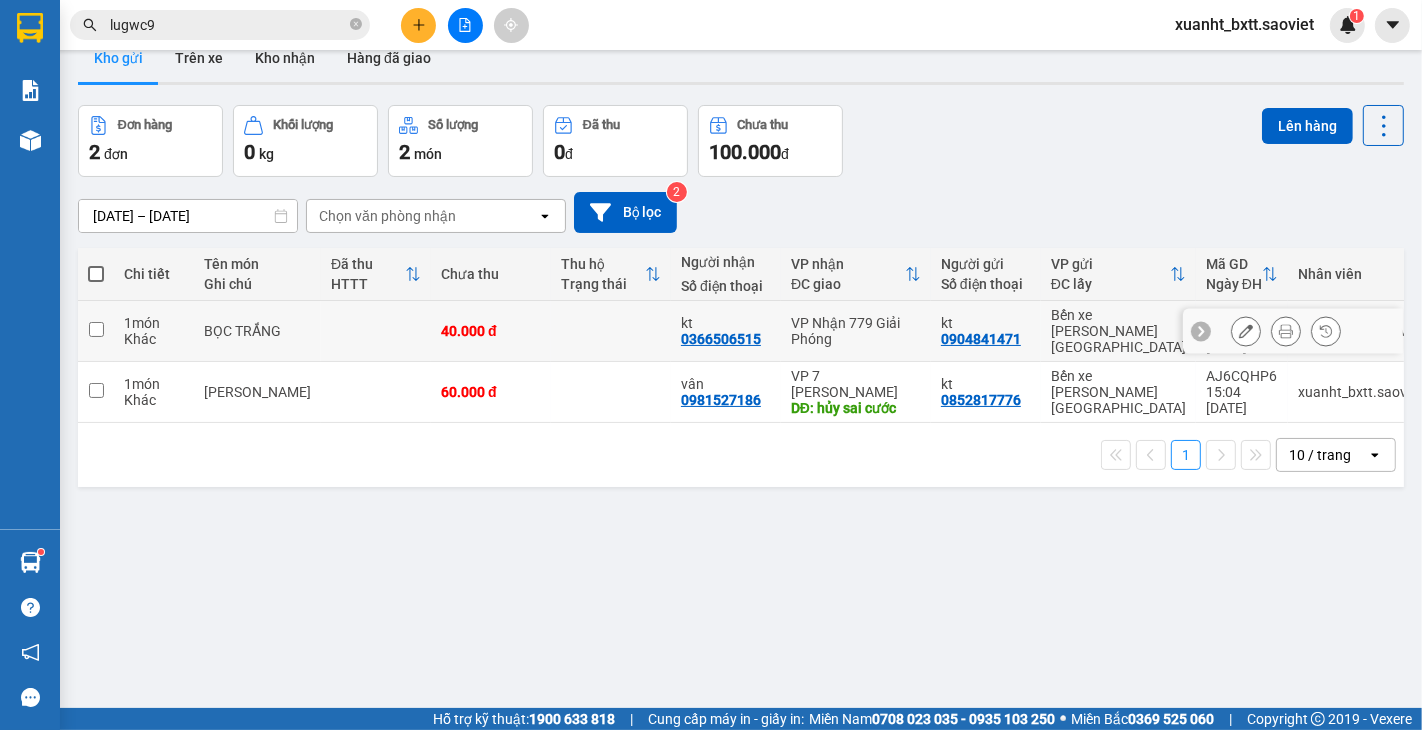 click on "40.000 đ" at bounding box center [491, 331] 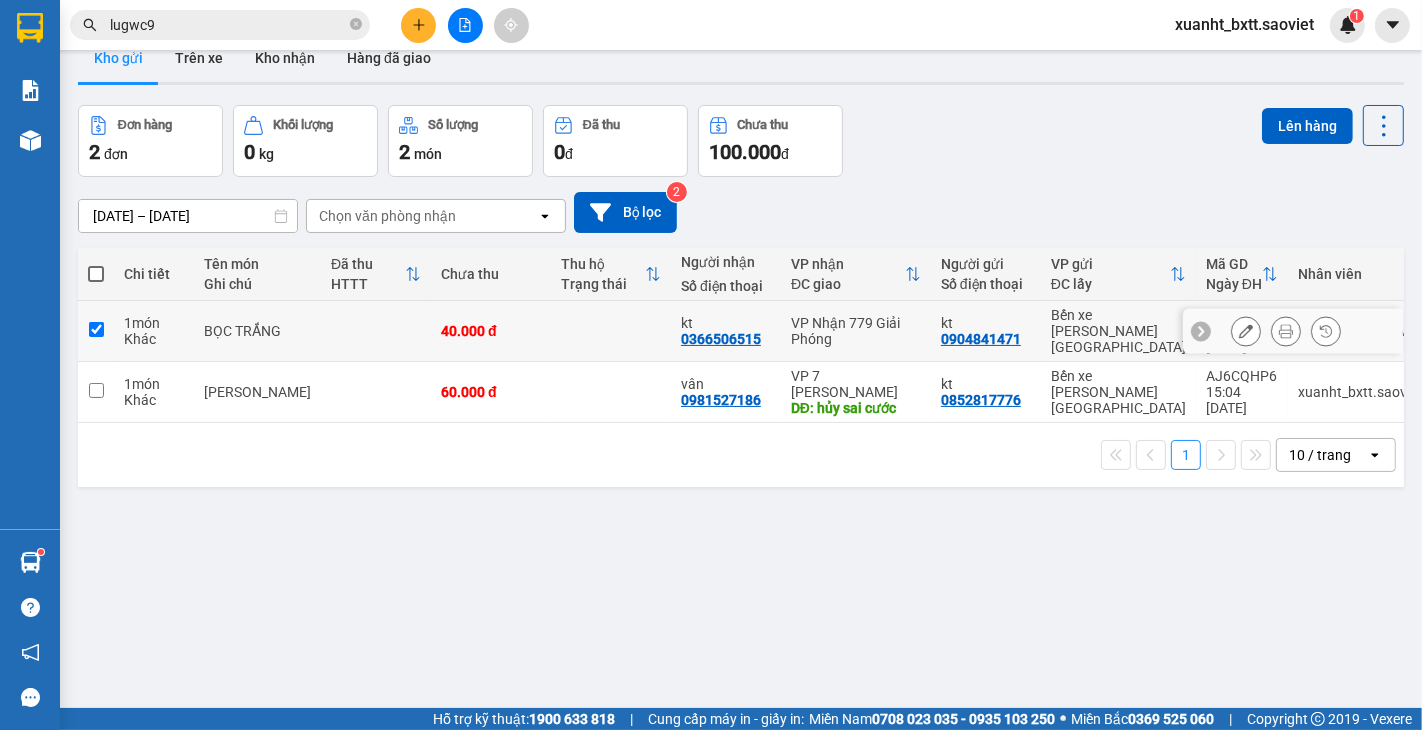 checkbox on "true" 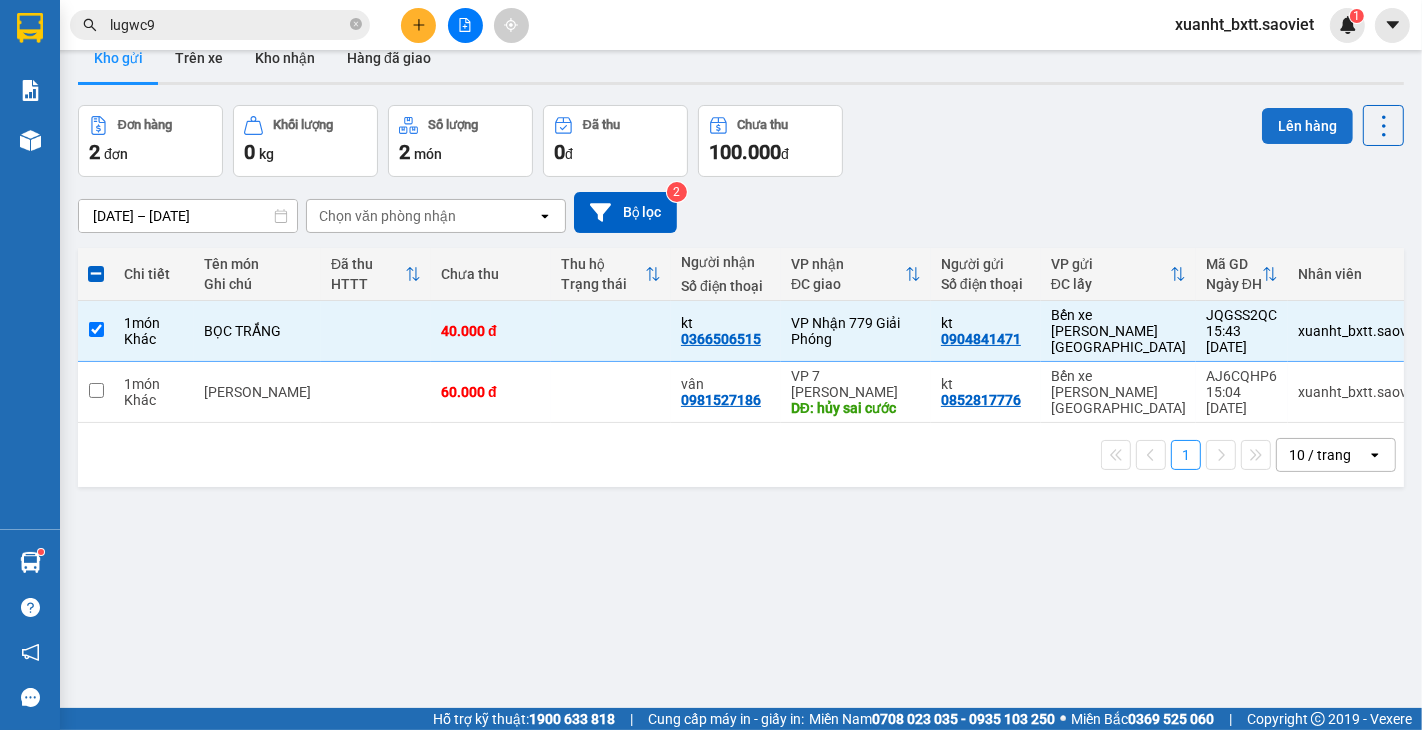 click on "Lên hàng" at bounding box center (1307, 126) 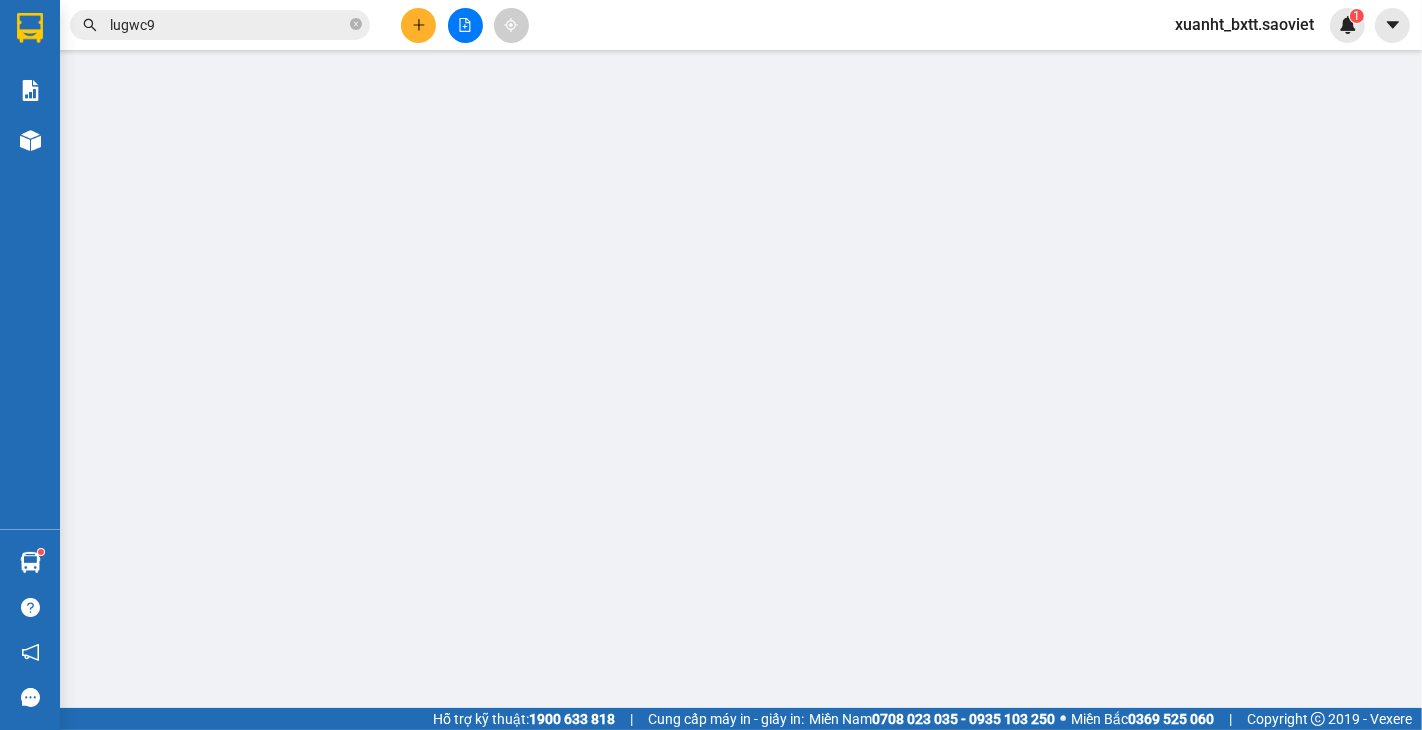 scroll, scrollTop: 0, scrollLeft: 0, axis: both 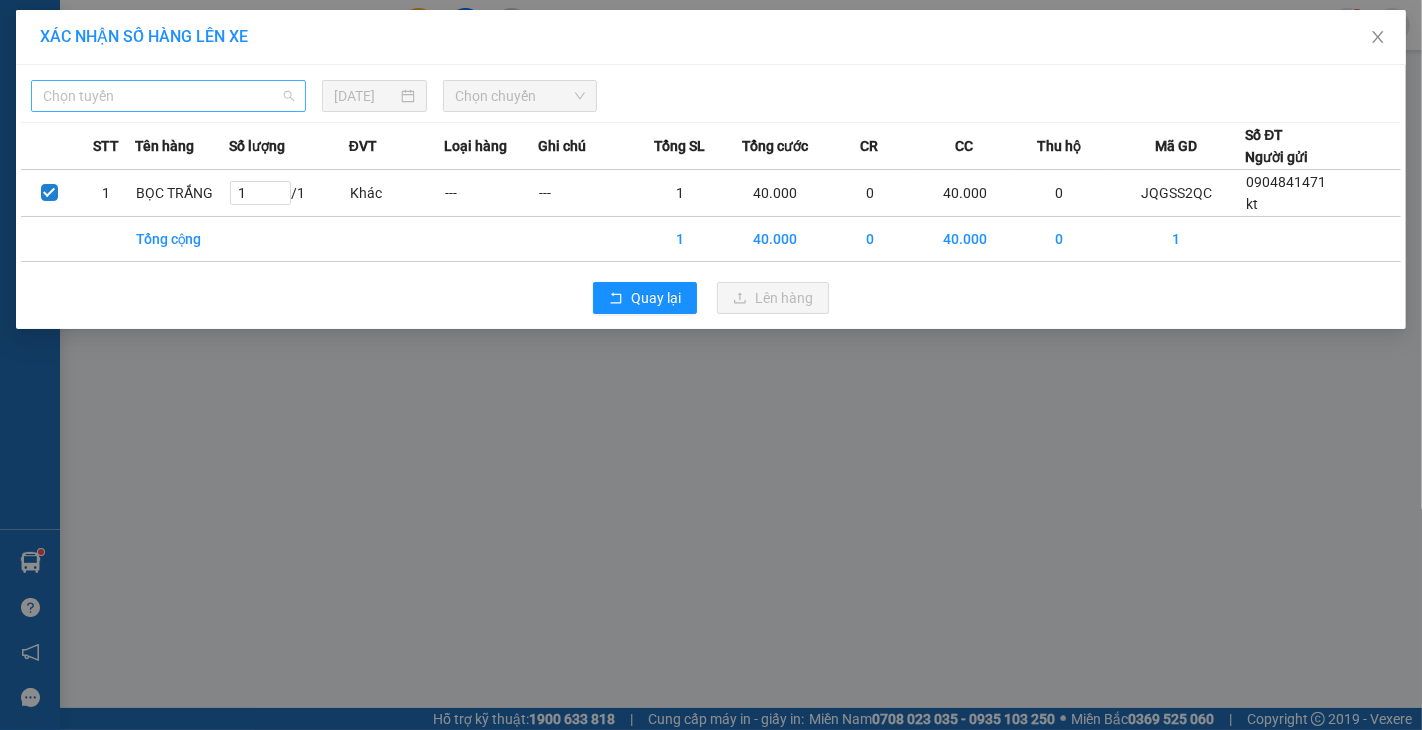 click on "Chọn tuyến" at bounding box center [168, 96] 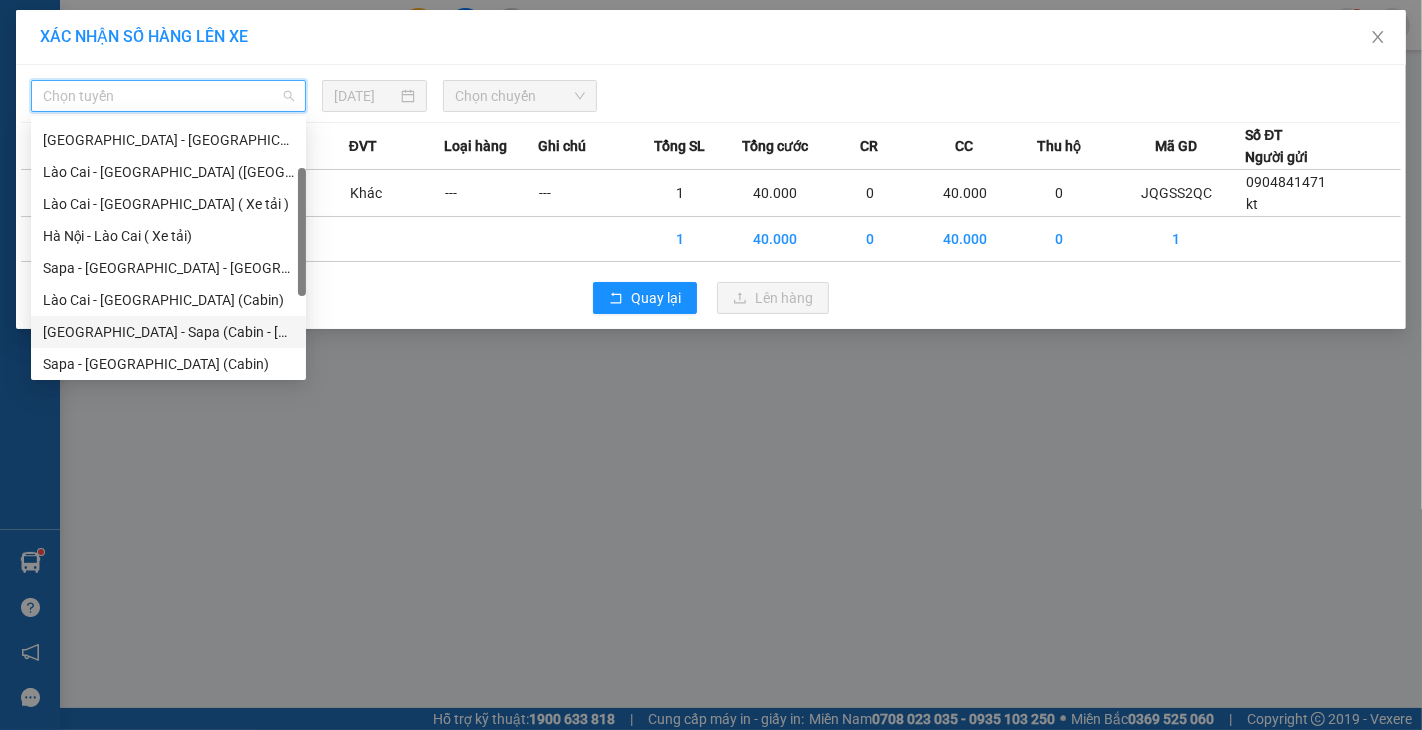 scroll, scrollTop: 160, scrollLeft: 0, axis: vertical 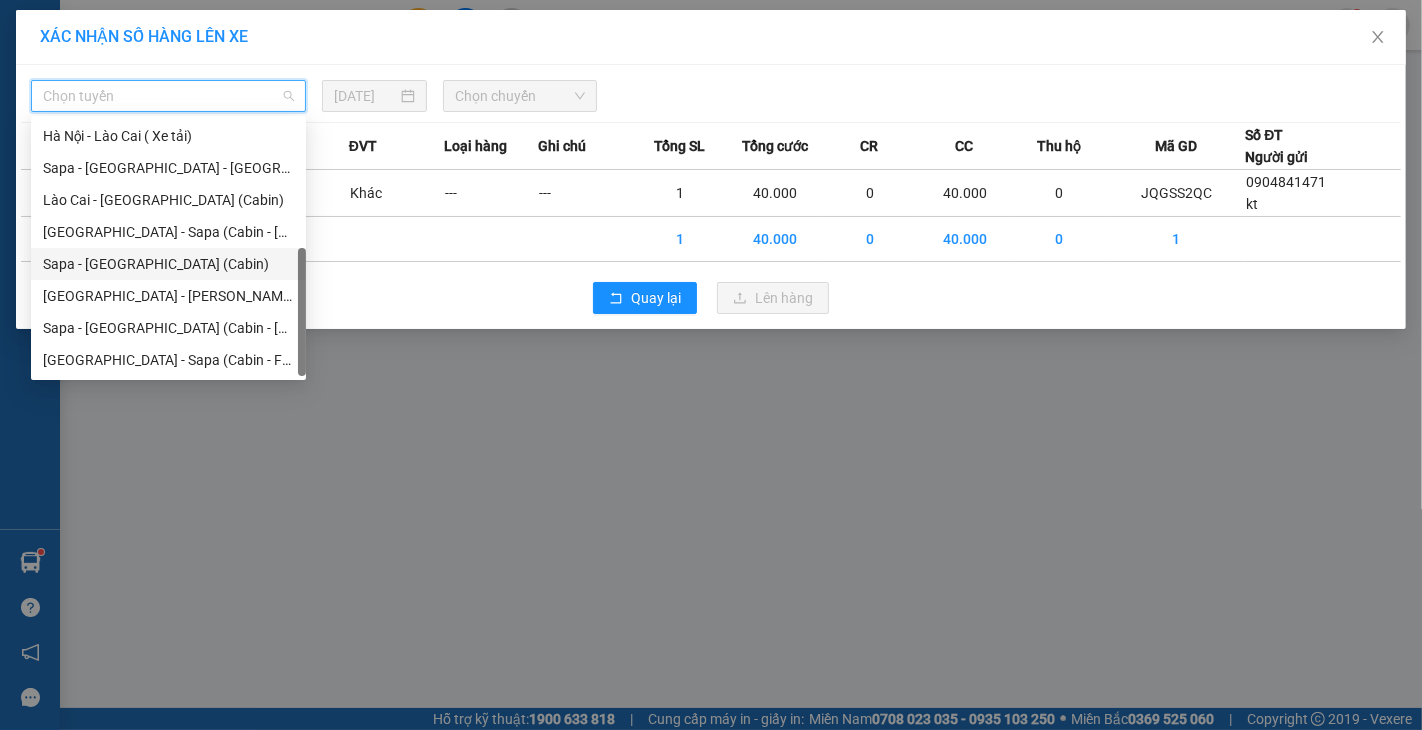 click on "Sapa - [GEOGRAPHIC_DATA] (Cabin)" at bounding box center (168, 264) 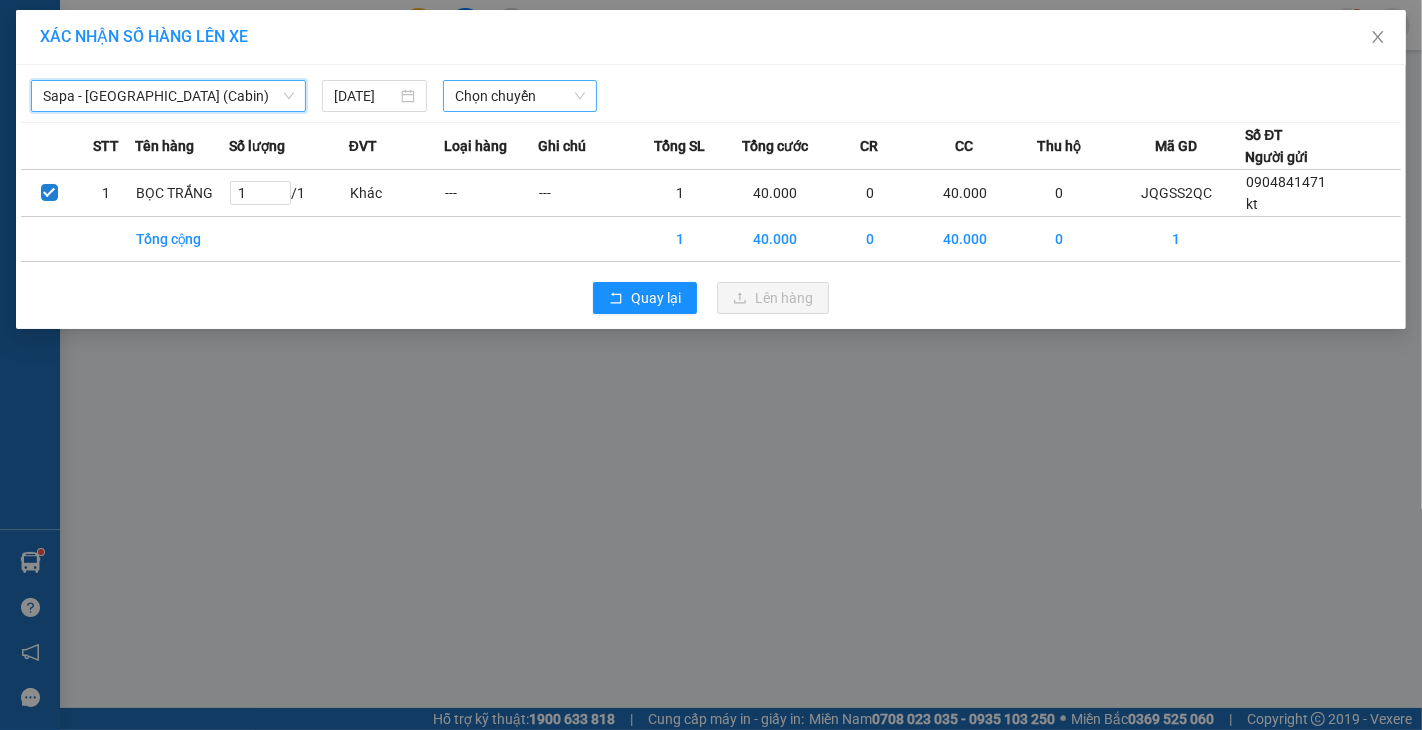 click on "Chọn chuyến" at bounding box center [520, 96] 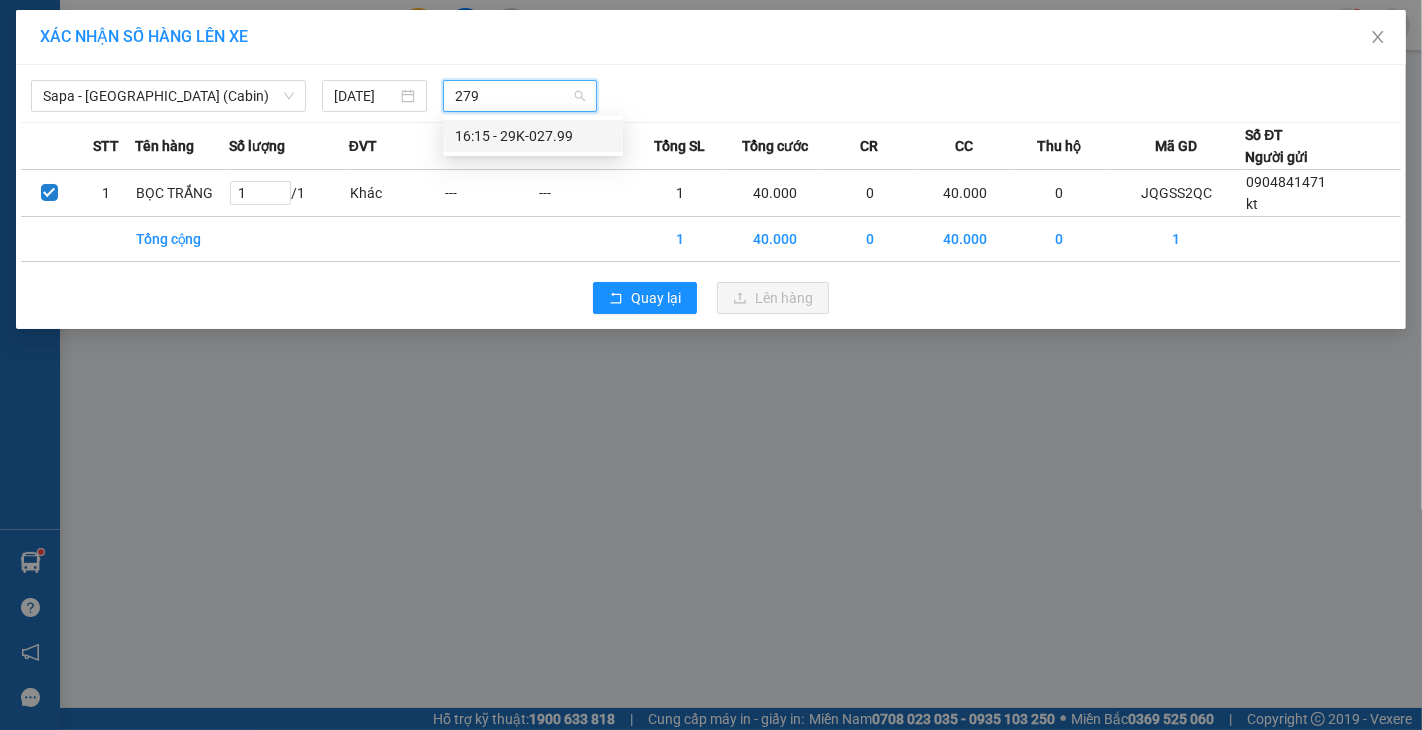 type on "2799" 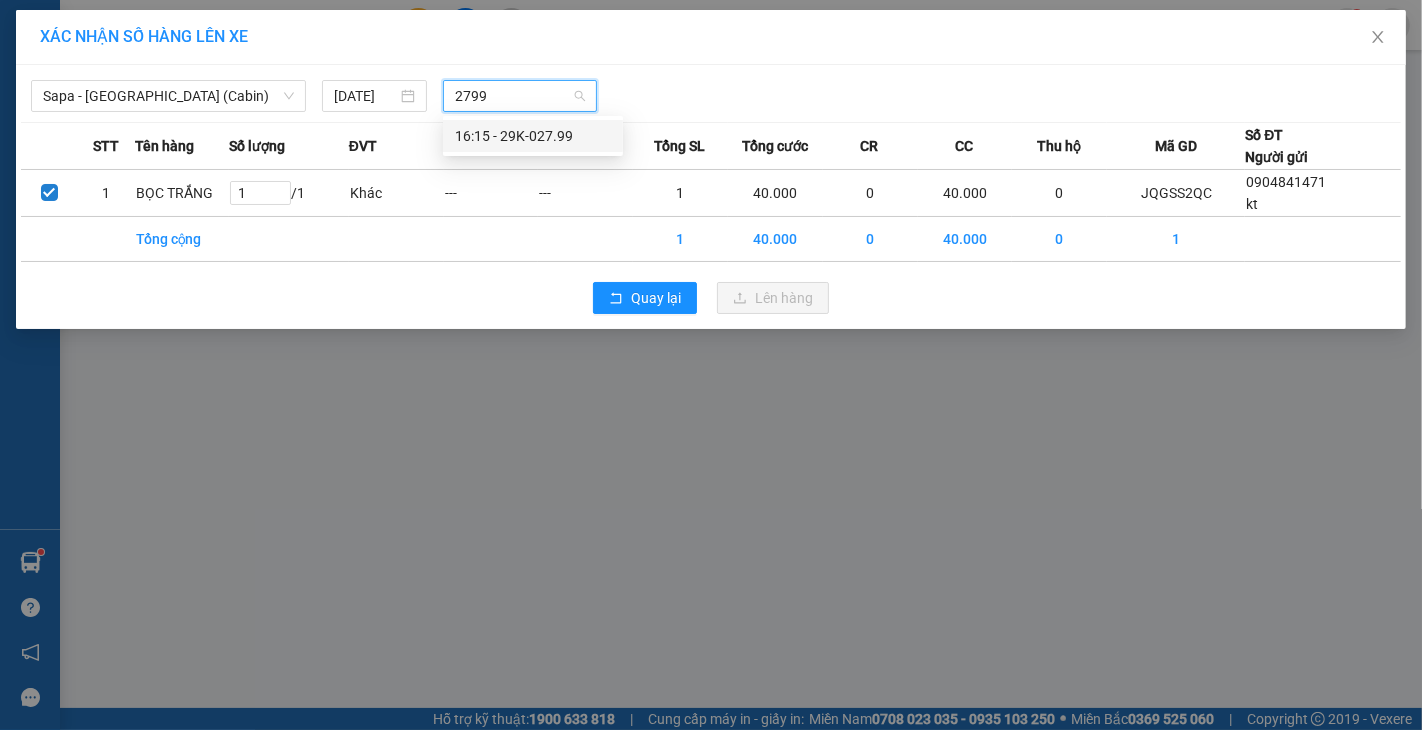 click on "16:15     - 29K-027.99" at bounding box center [533, 136] 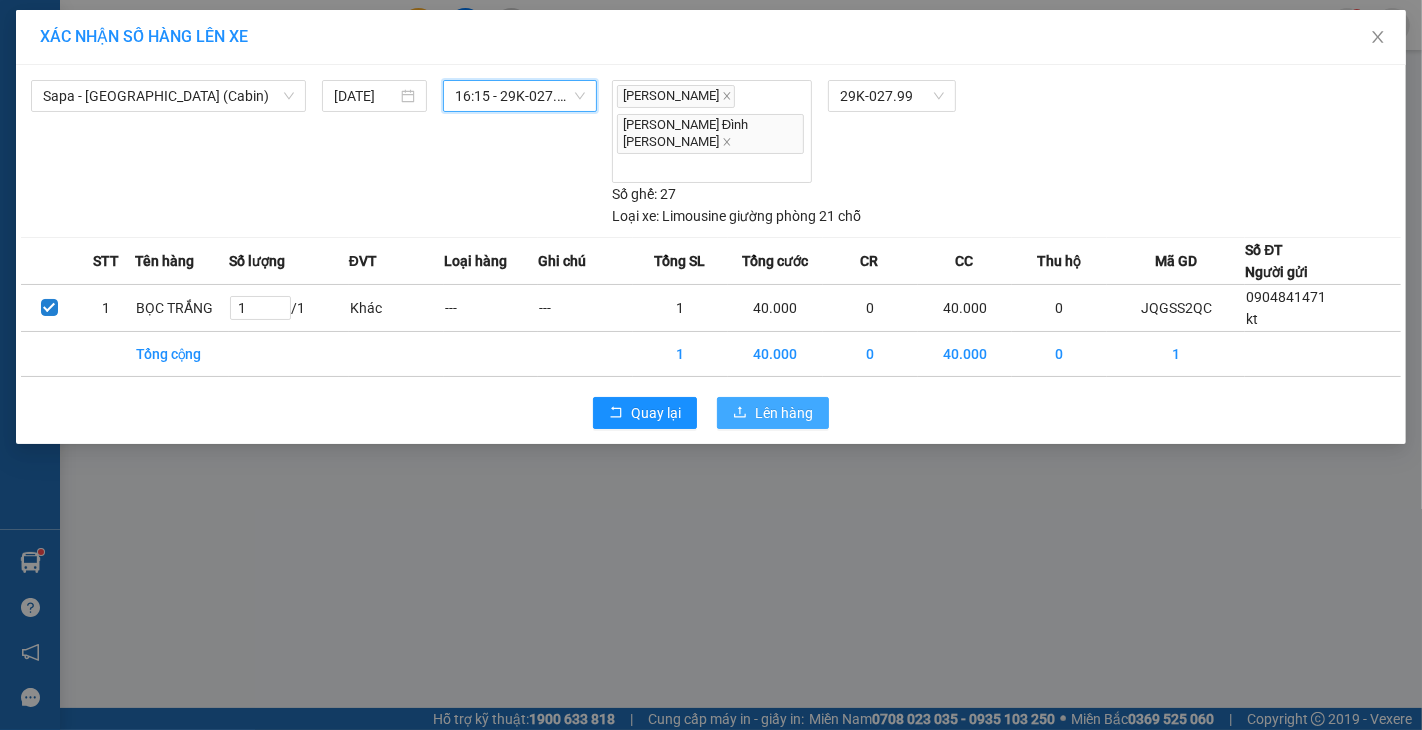 click 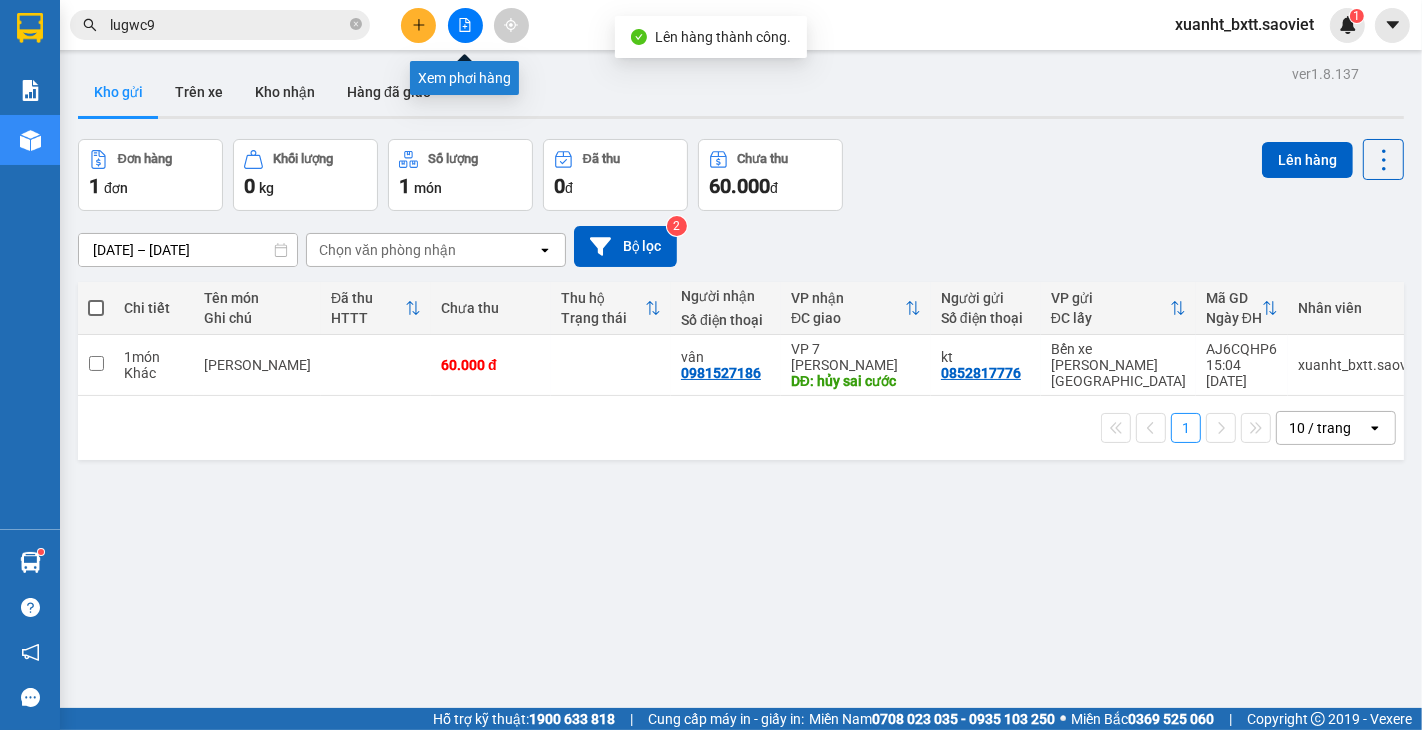 click 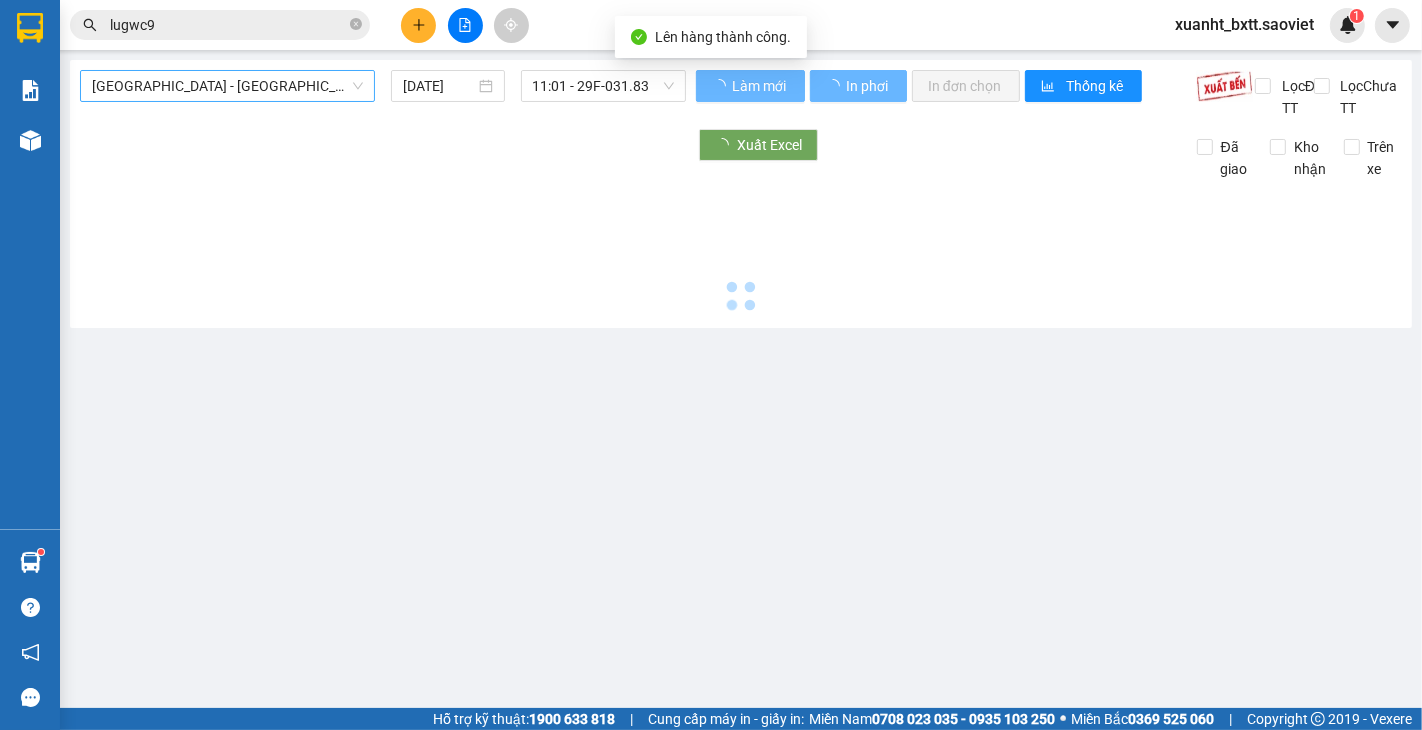 click on "[GEOGRAPHIC_DATA] - [GEOGRAPHIC_DATA] (Cabin)" at bounding box center (227, 86) 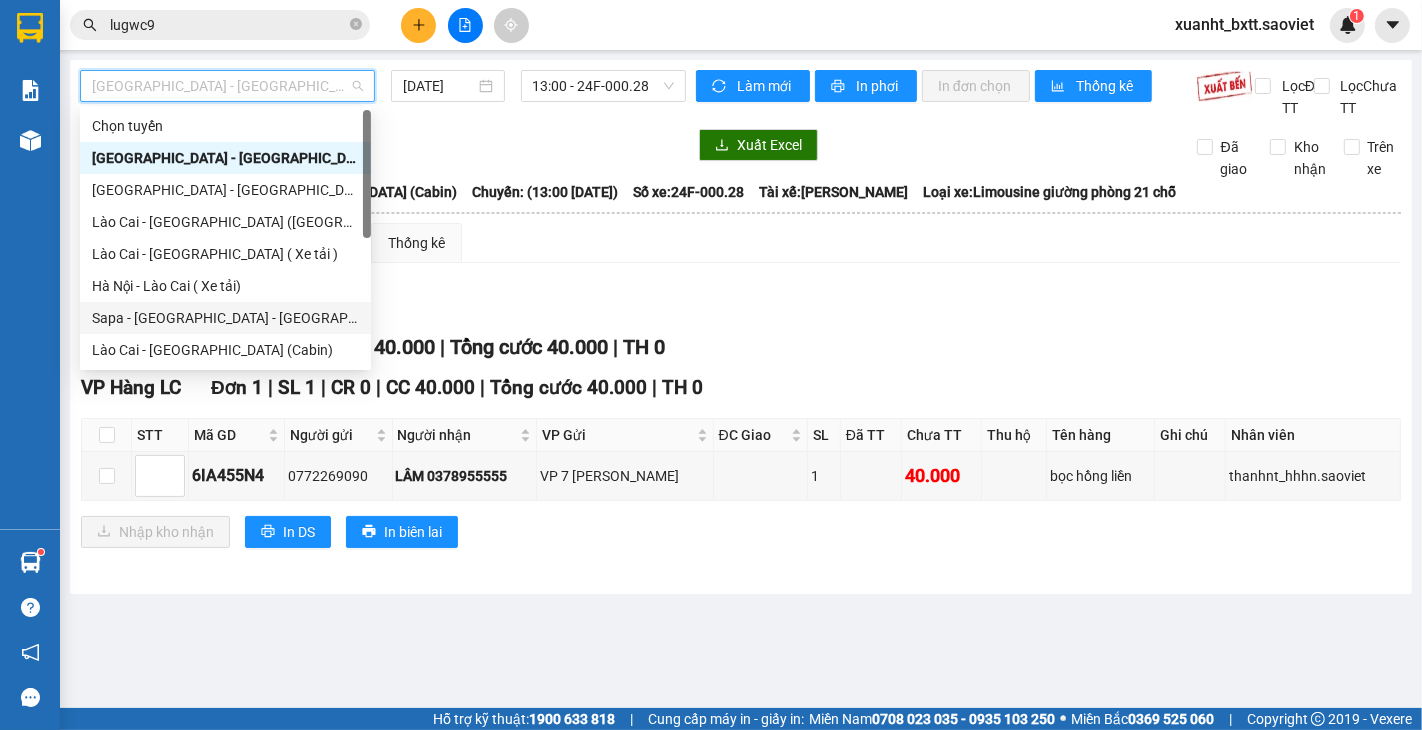 scroll, scrollTop: 100, scrollLeft: 0, axis: vertical 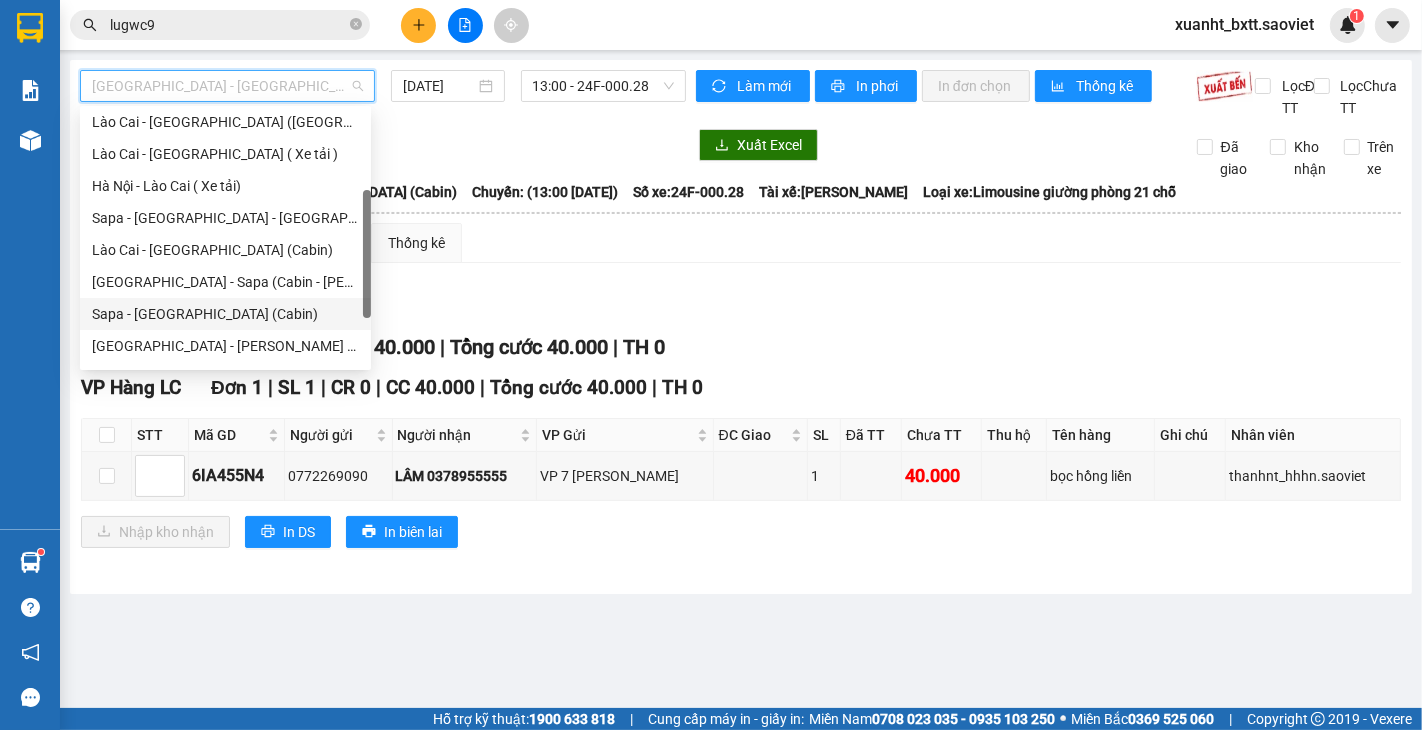 click on "Sapa - [GEOGRAPHIC_DATA] (Cabin)" at bounding box center [225, 314] 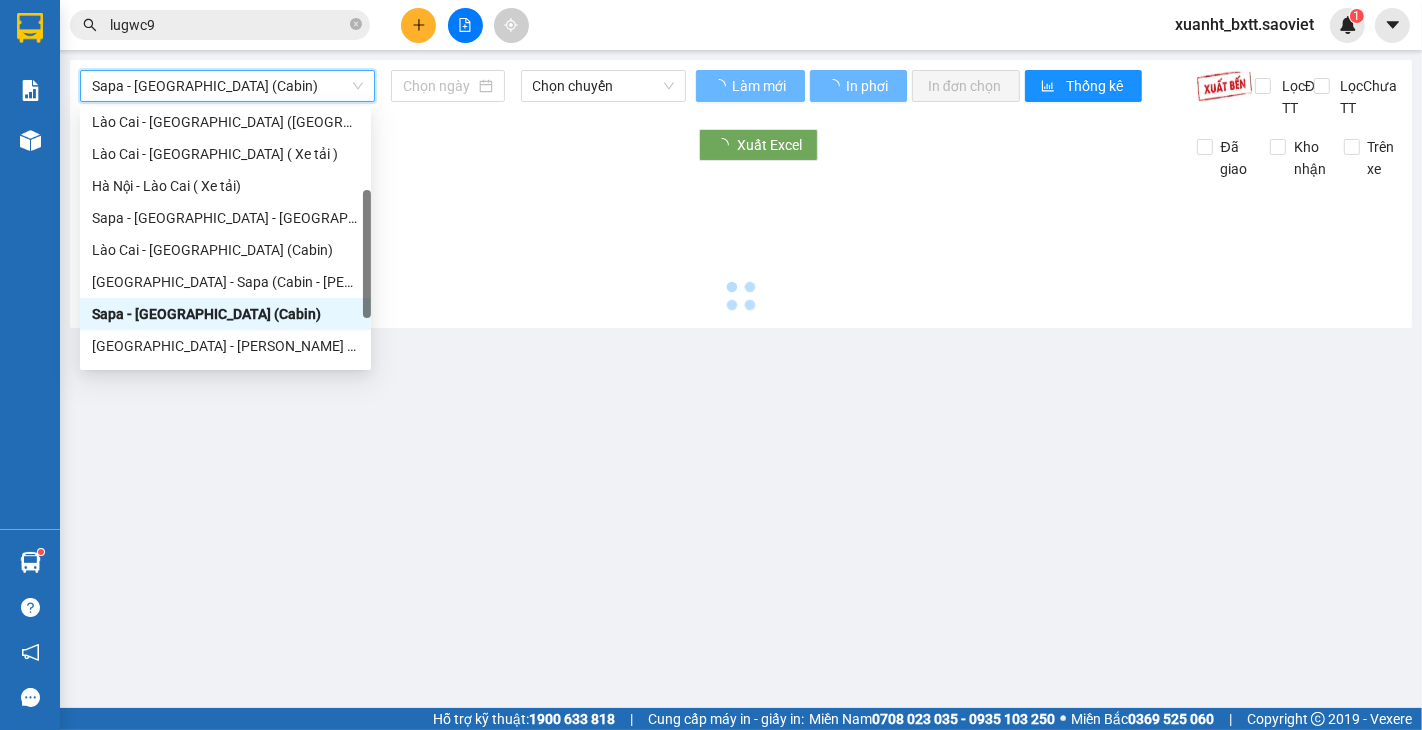 type on "[DATE]" 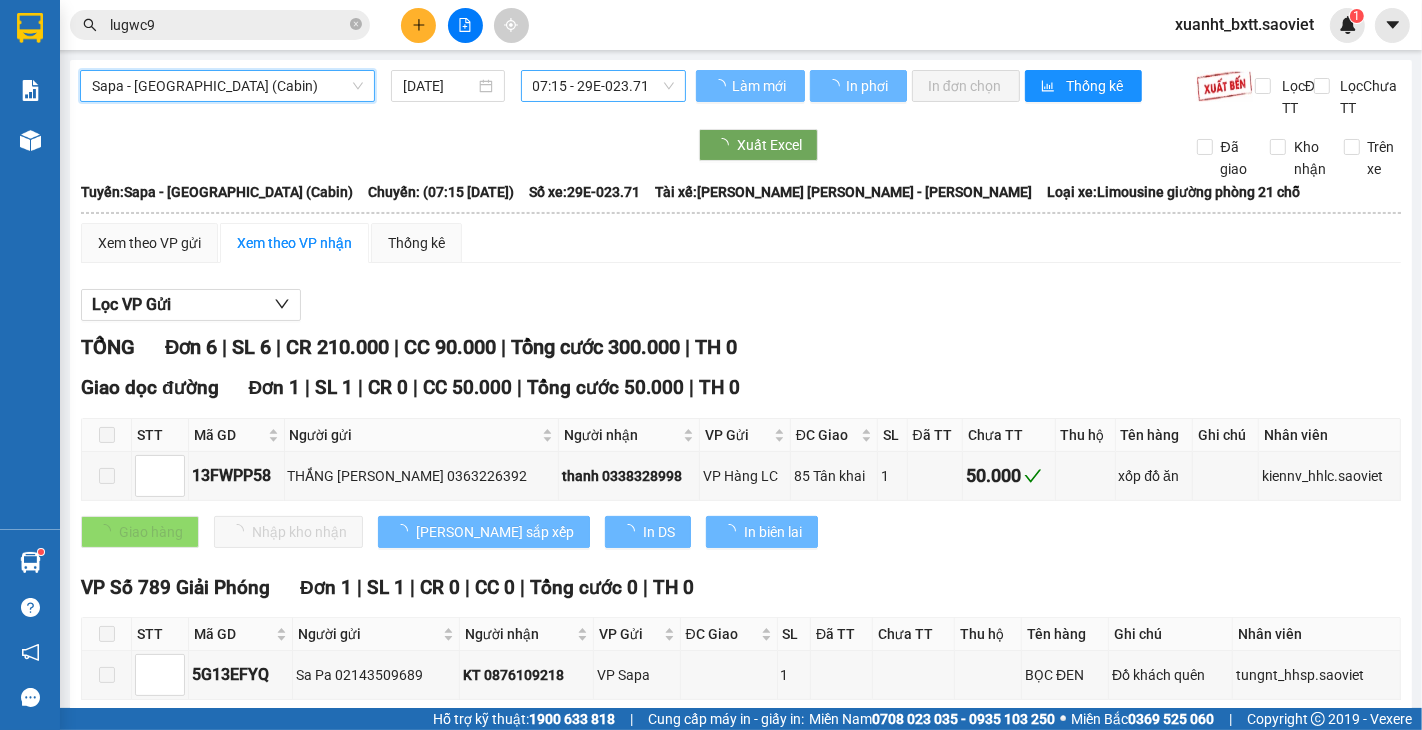 click on "07:15     - 29E-023.71" at bounding box center [603, 86] 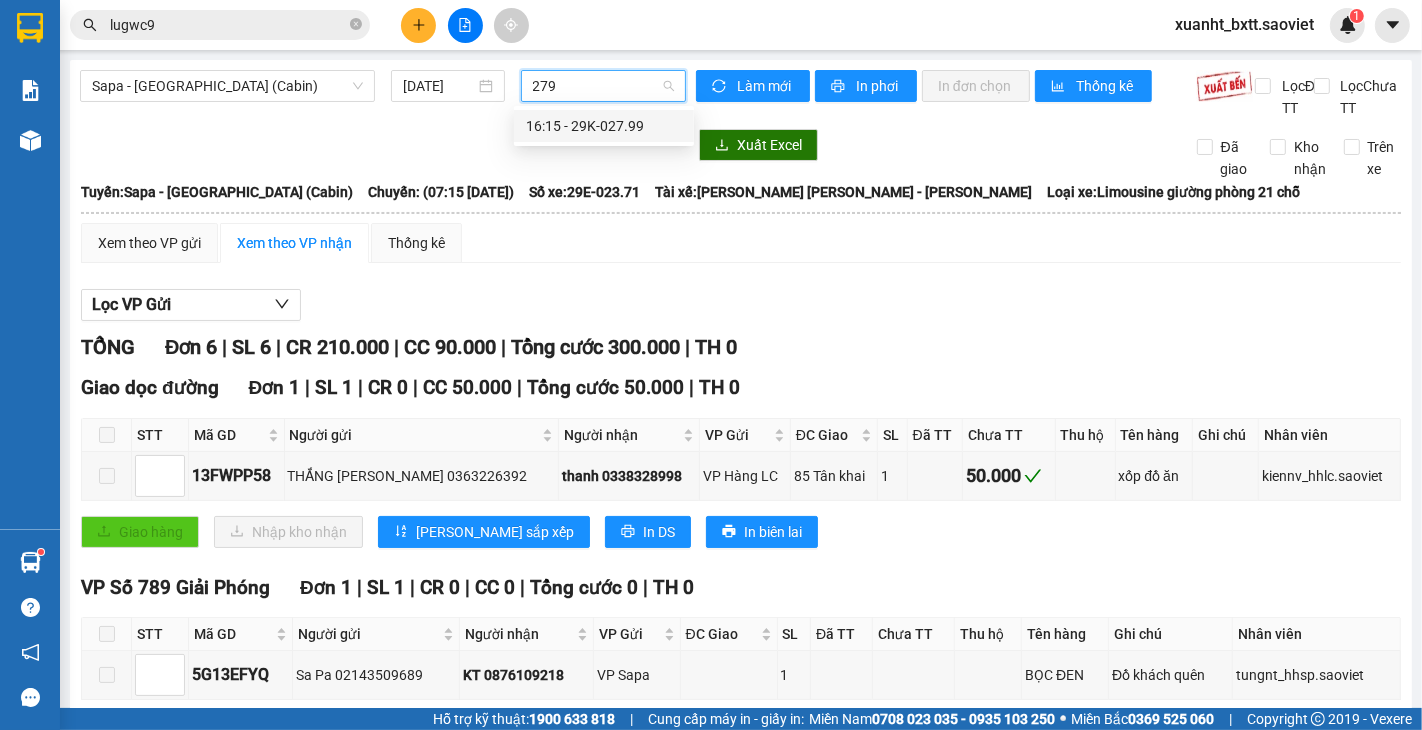 type on "2799" 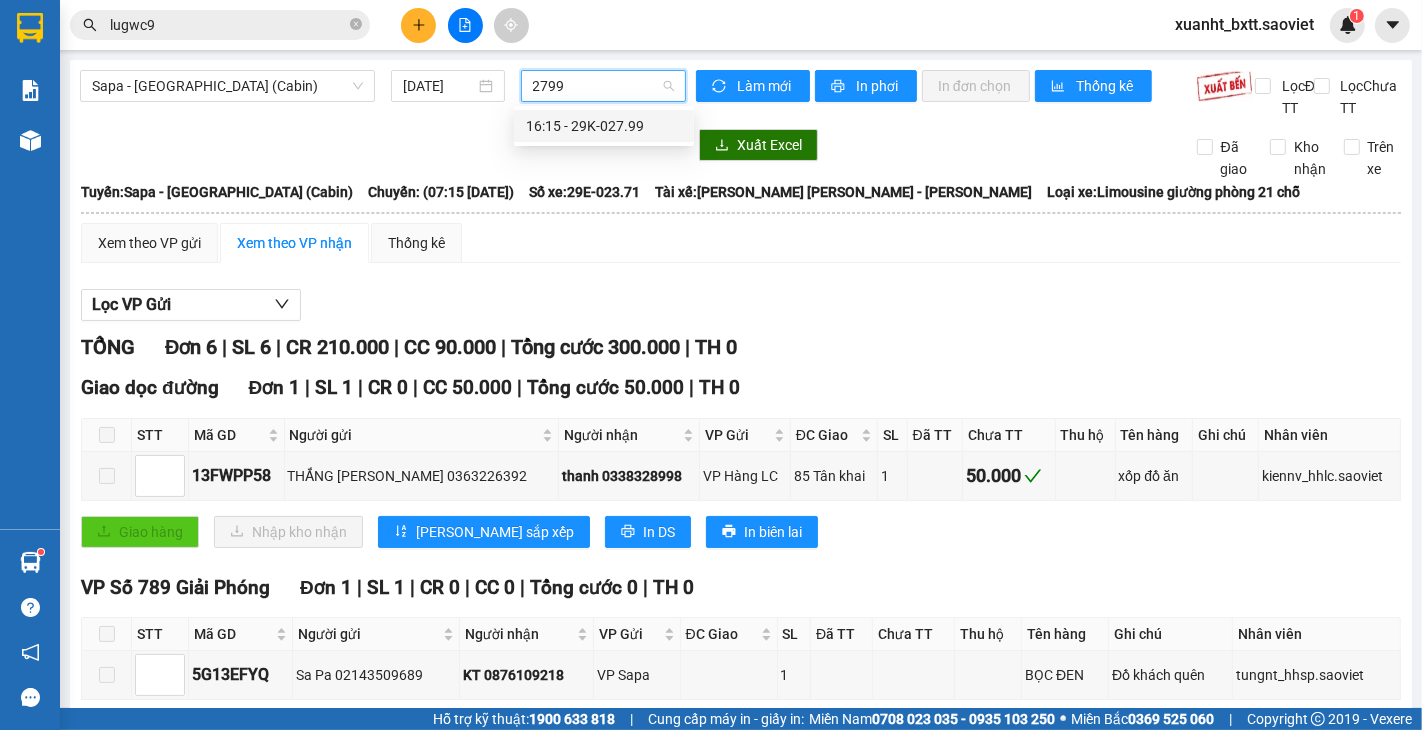 click on "16:15     - 29K-027.99" at bounding box center [604, 126] 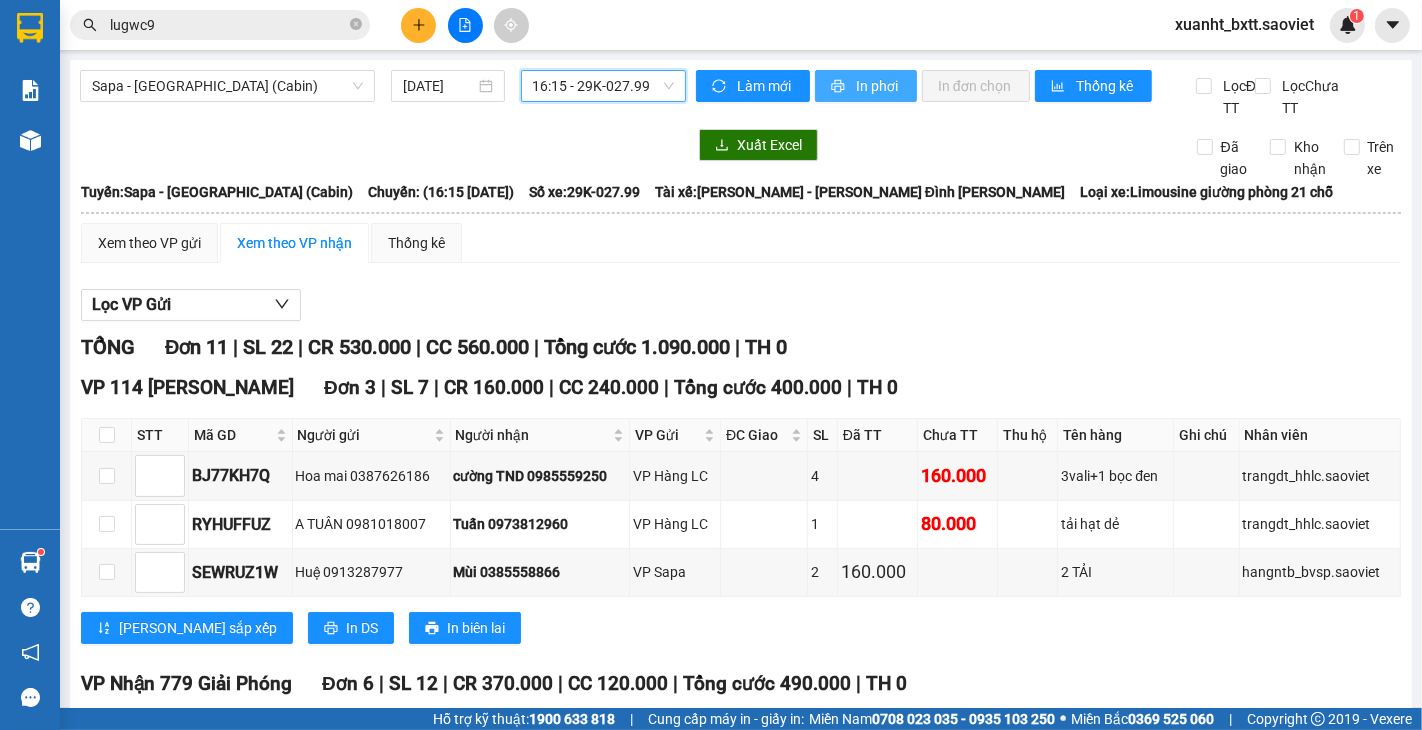 click on "In phơi" at bounding box center (878, 86) 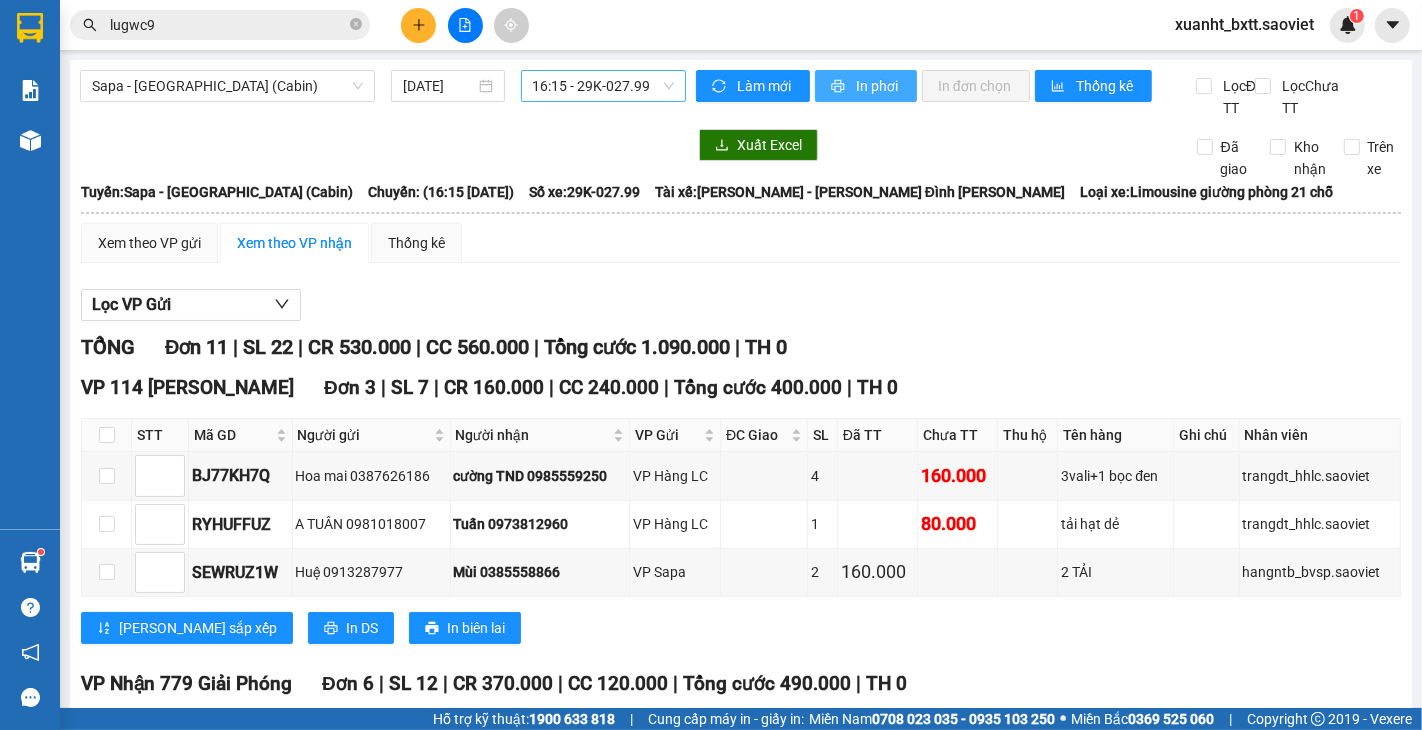 scroll, scrollTop: 0, scrollLeft: 0, axis: both 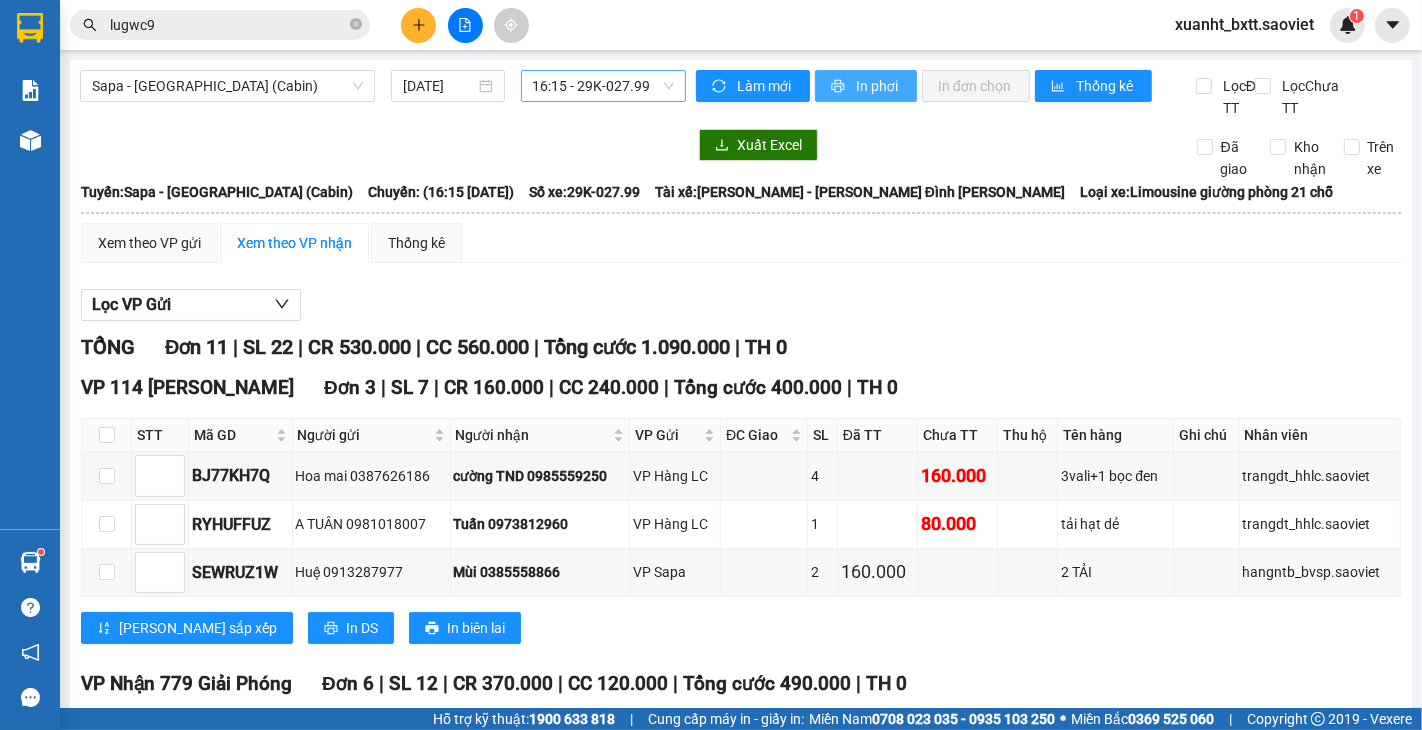 click on "In phơi" at bounding box center (878, 86) 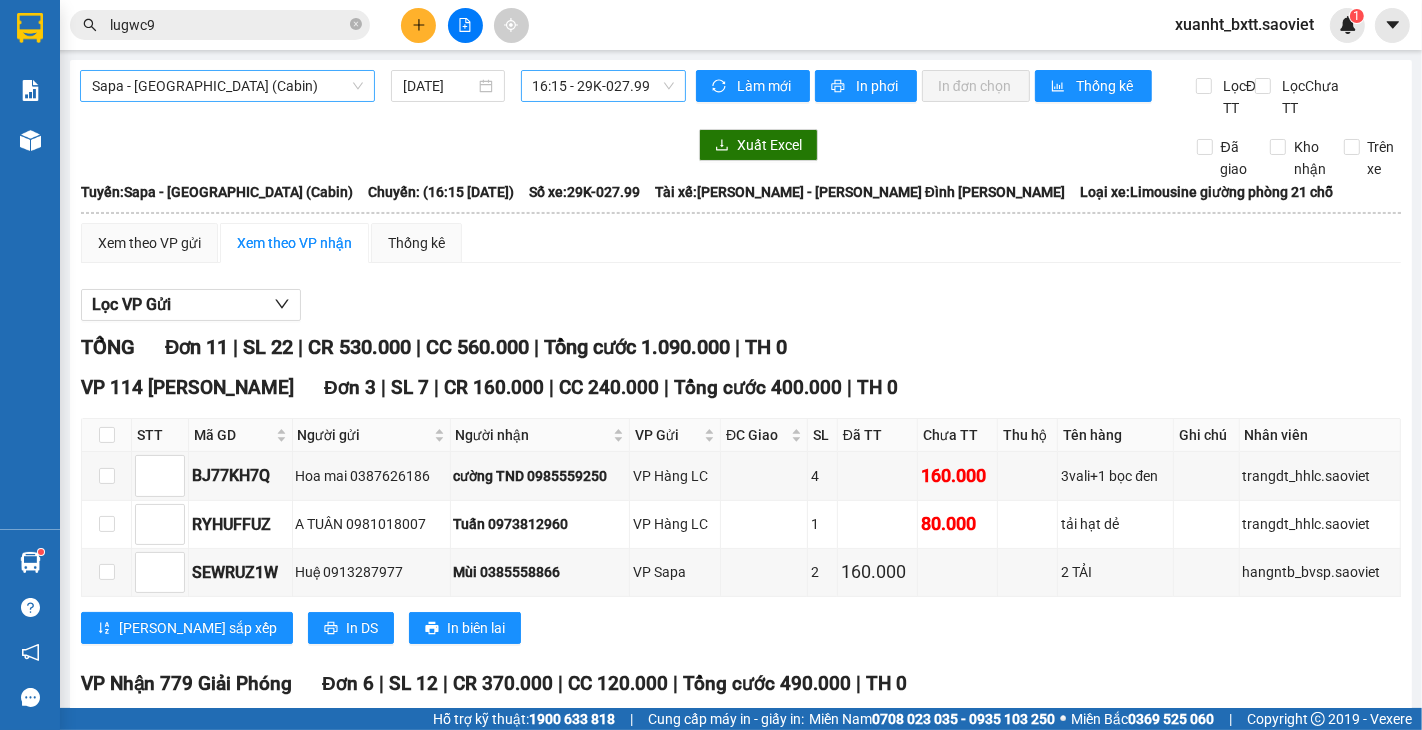 click on "Sapa - [GEOGRAPHIC_DATA] (Cabin)" at bounding box center [227, 86] 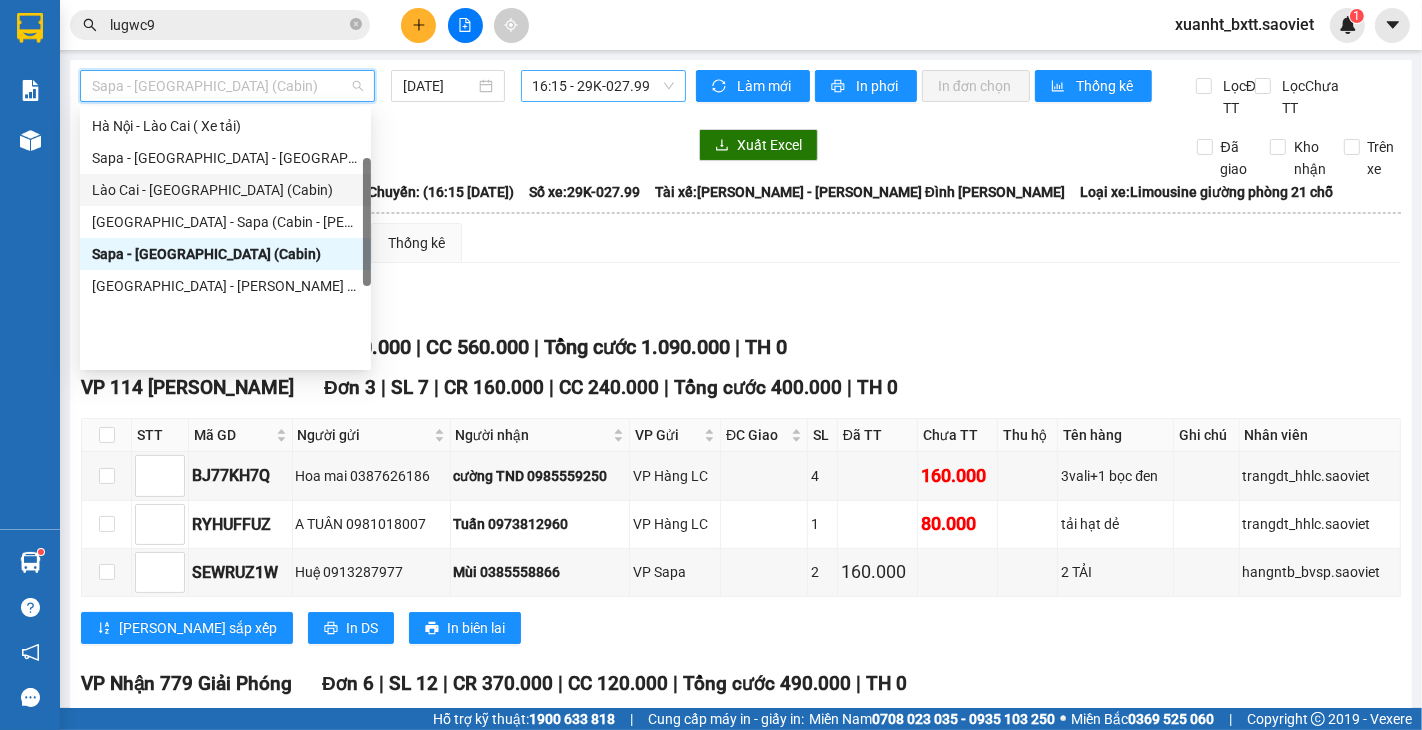 scroll, scrollTop: 60, scrollLeft: 0, axis: vertical 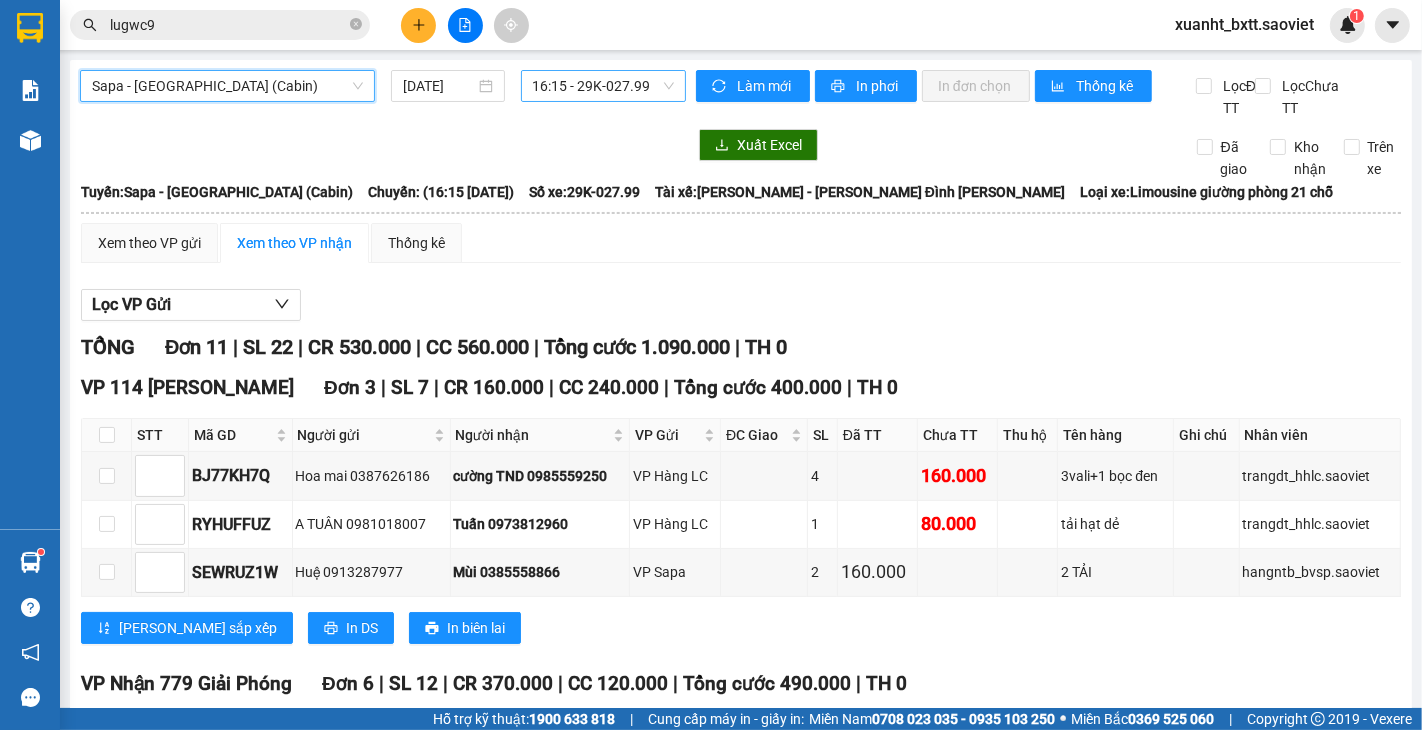 click on "Sapa - [GEOGRAPHIC_DATA] (Cabin)" at bounding box center (227, 86) 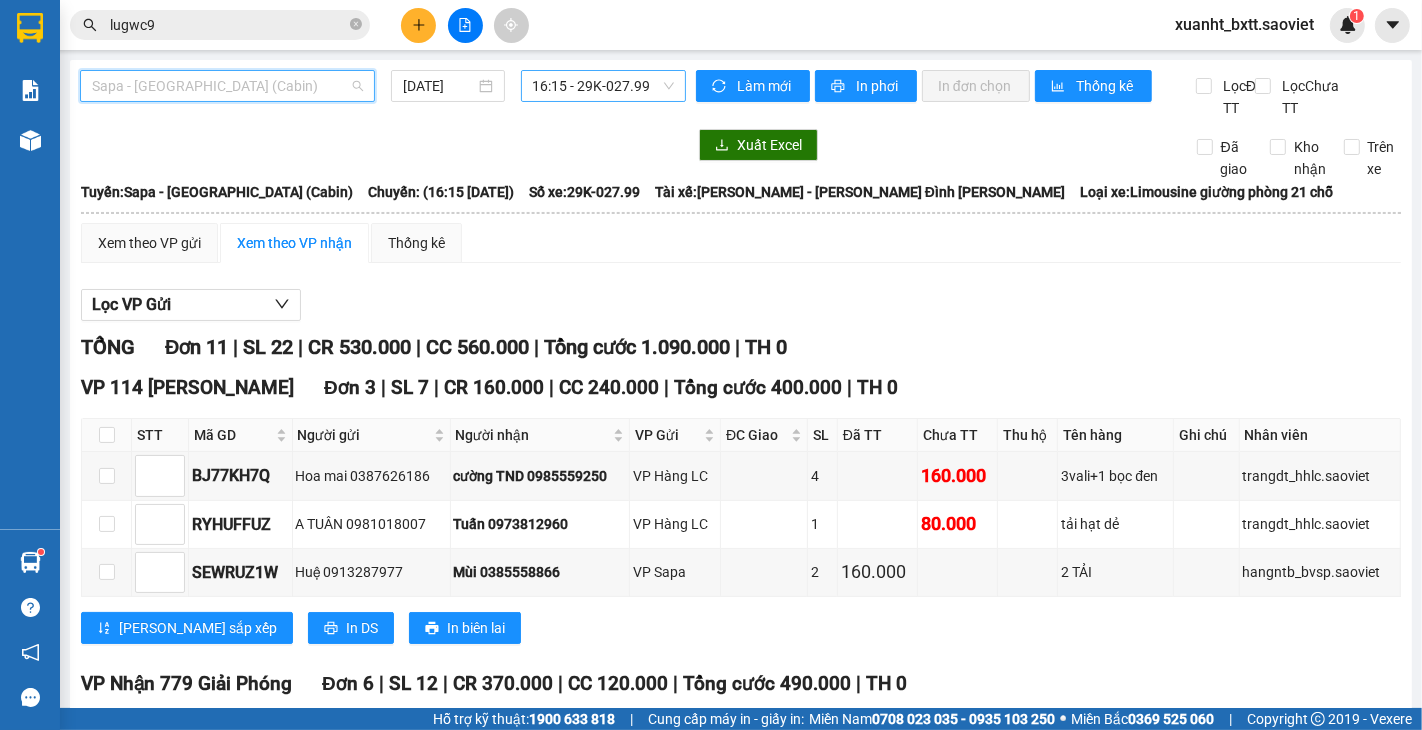 click on "Sapa - [GEOGRAPHIC_DATA] (Cabin)" at bounding box center (227, 86) 